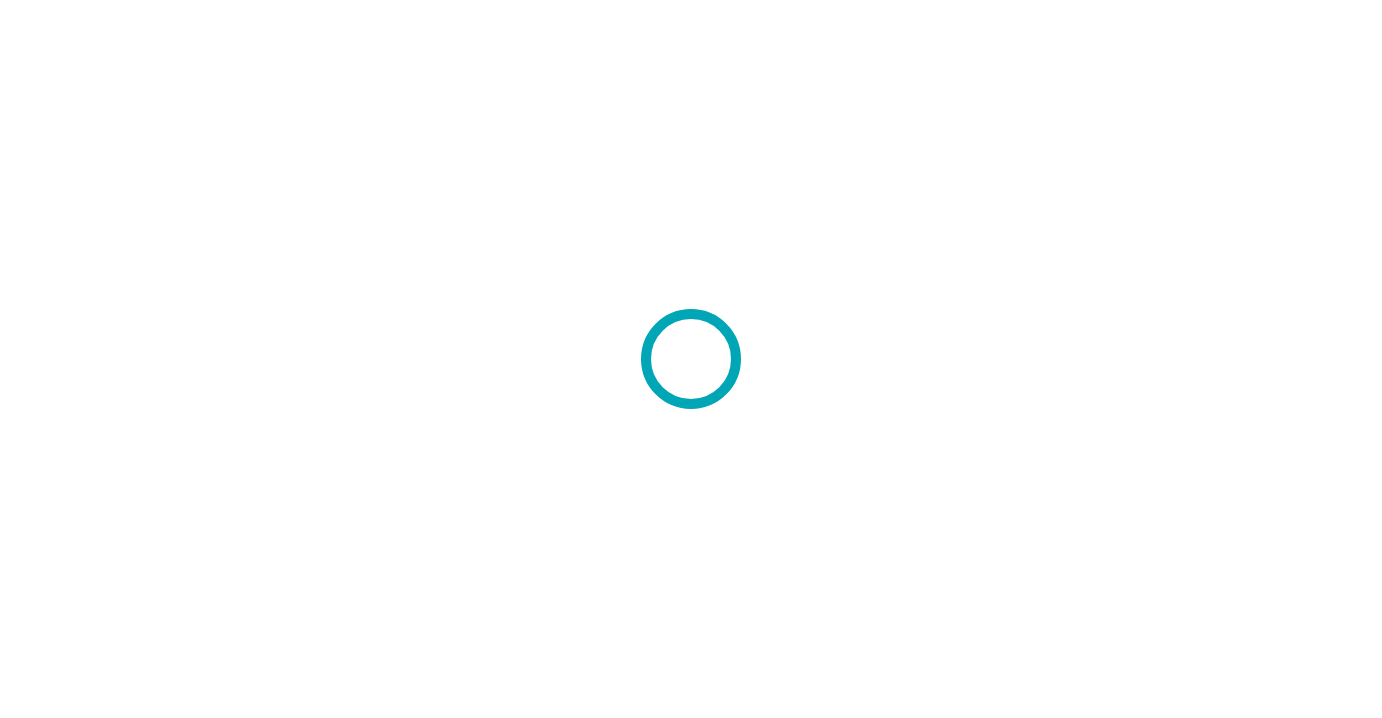 scroll, scrollTop: 0, scrollLeft: 0, axis: both 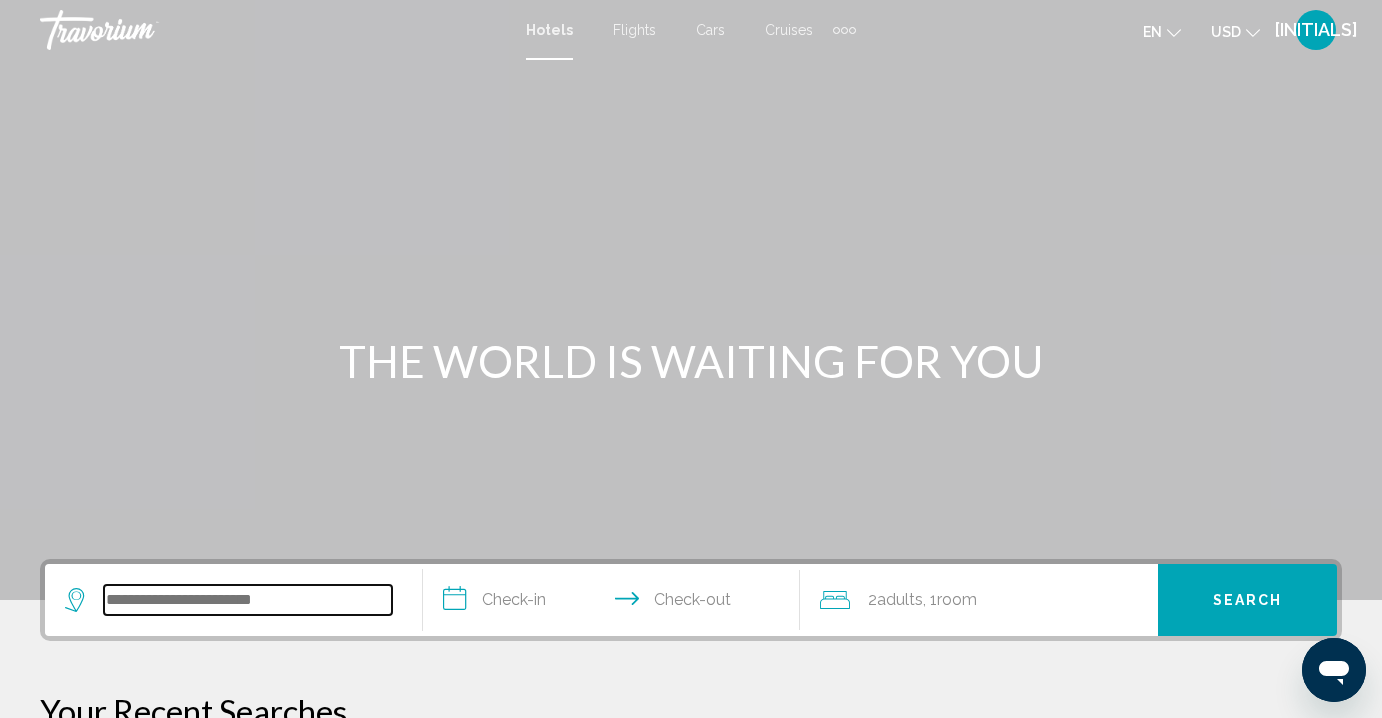 click at bounding box center [248, 600] 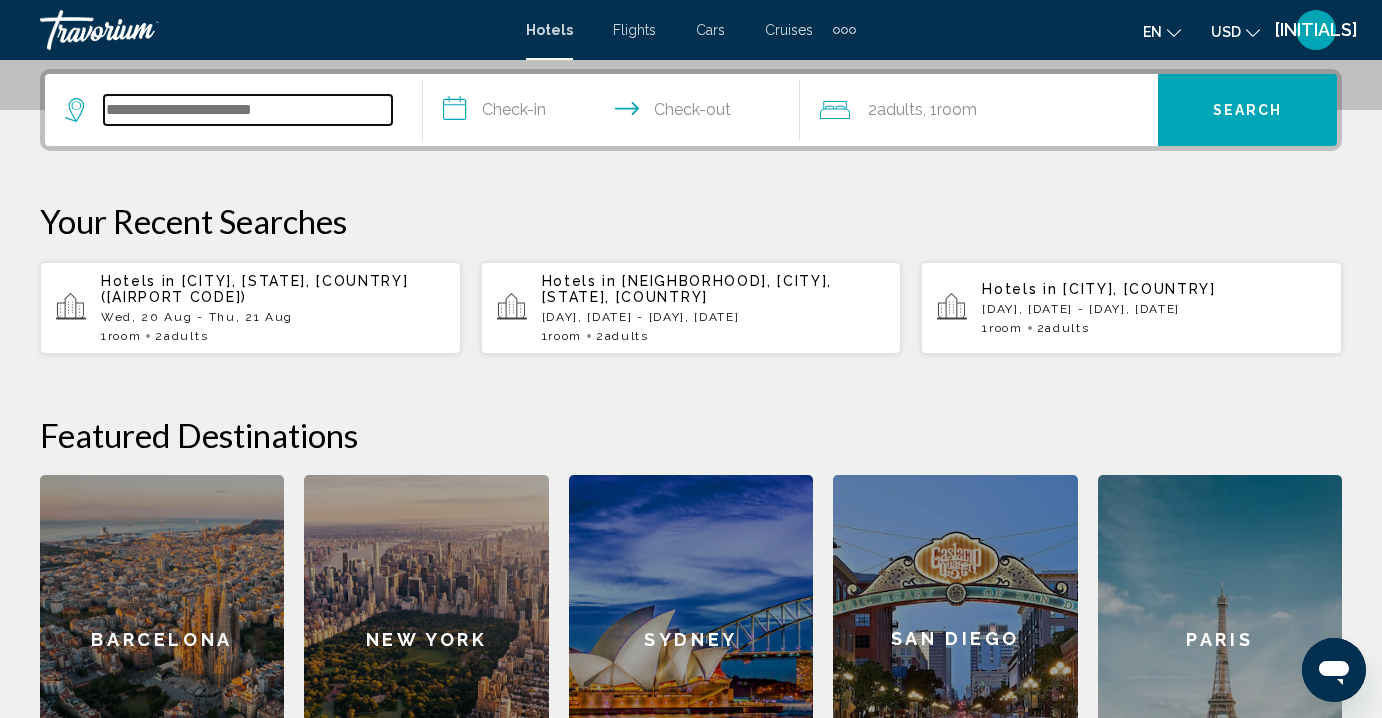 scroll, scrollTop: 494, scrollLeft: 0, axis: vertical 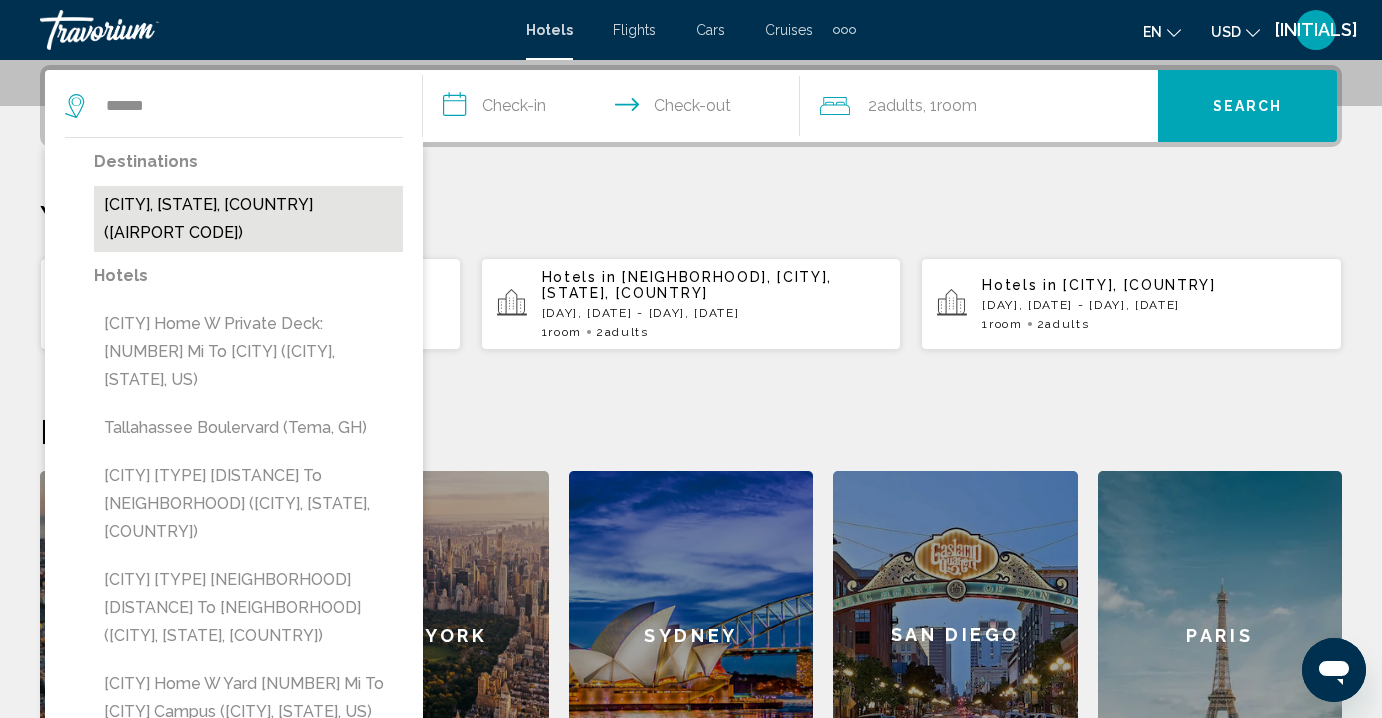 click on "[CITY], [STATE], [COUNTRY] ([AIRPORT CODE])" at bounding box center (248, 219) 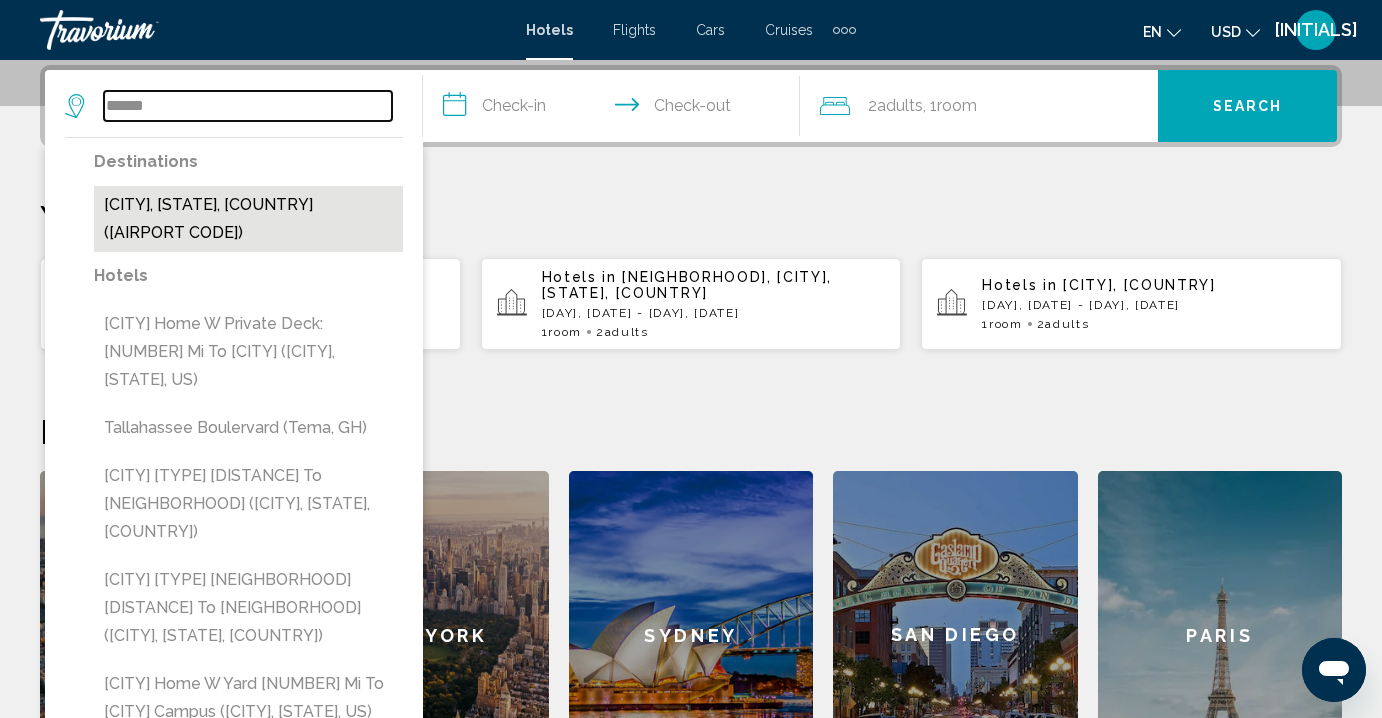 type on "**********" 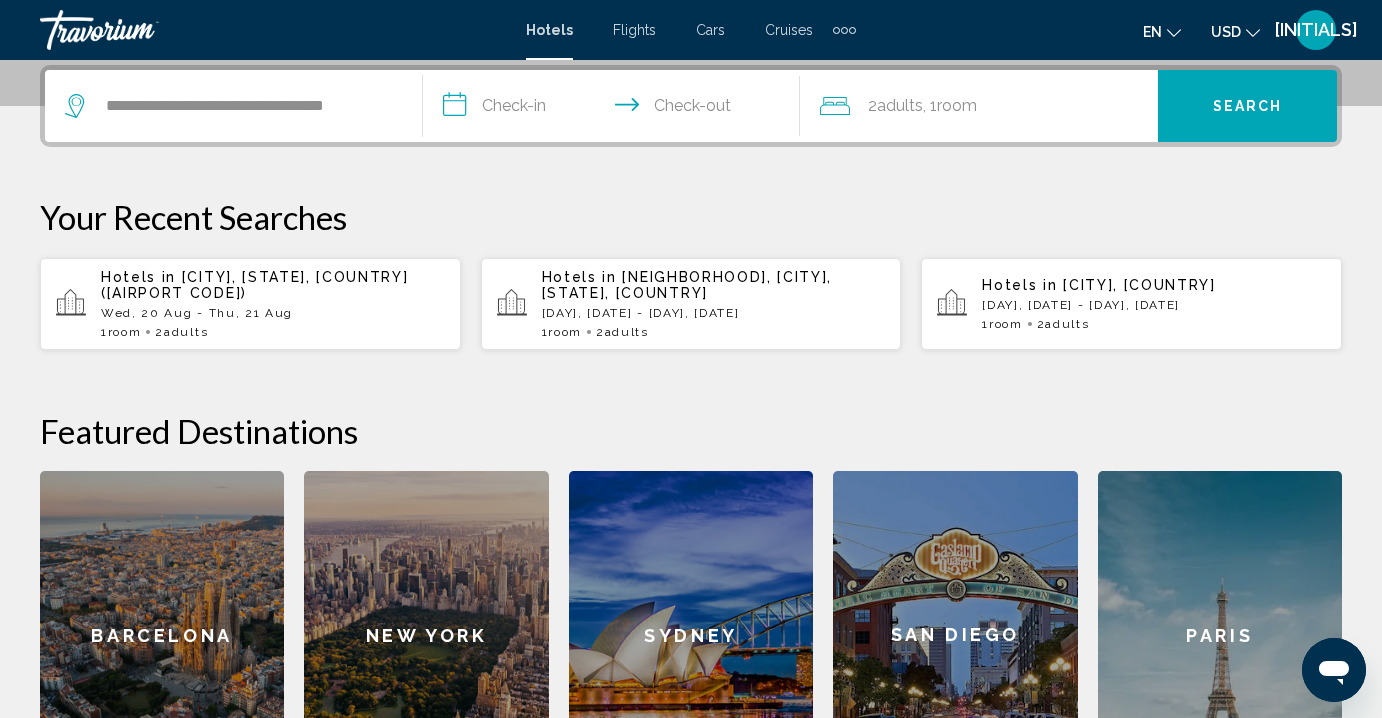 click on "**********" at bounding box center [616, 109] 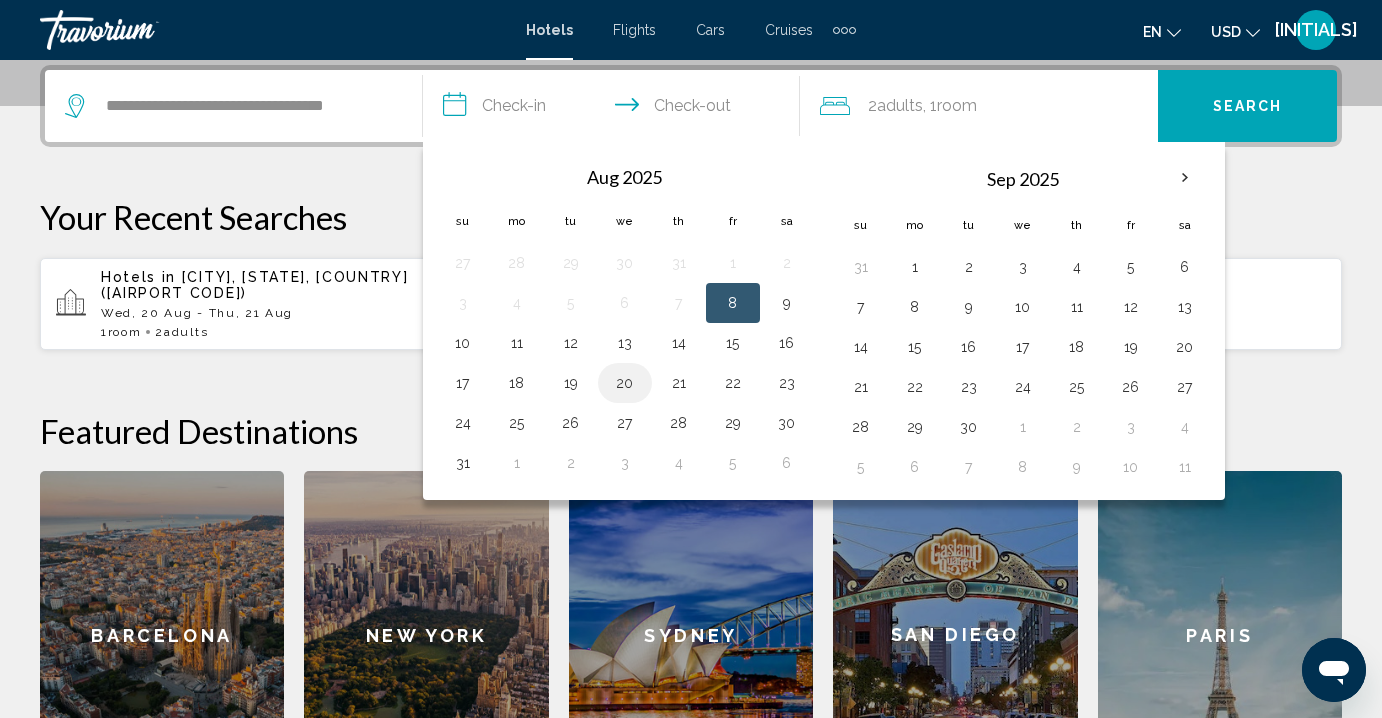 click on "20" at bounding box center [625, 383] 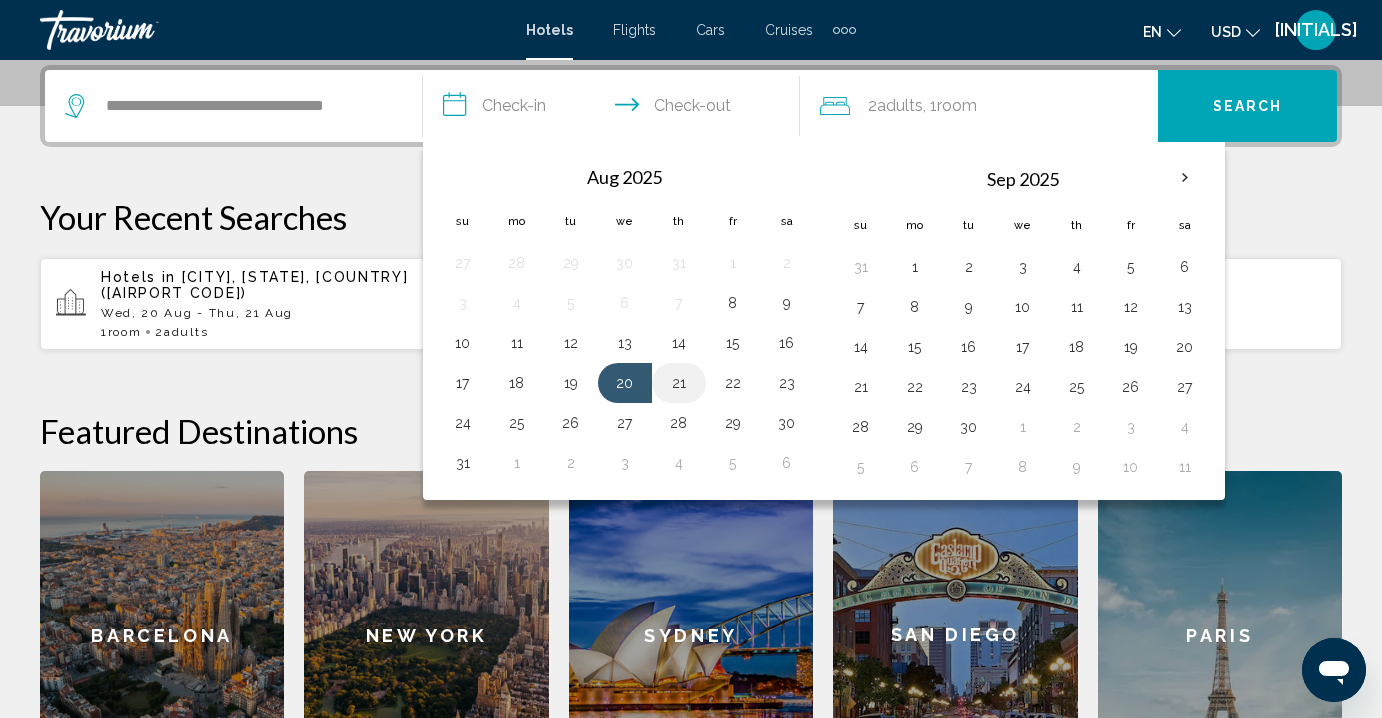 click on "21" at bounding box center [679, 383] 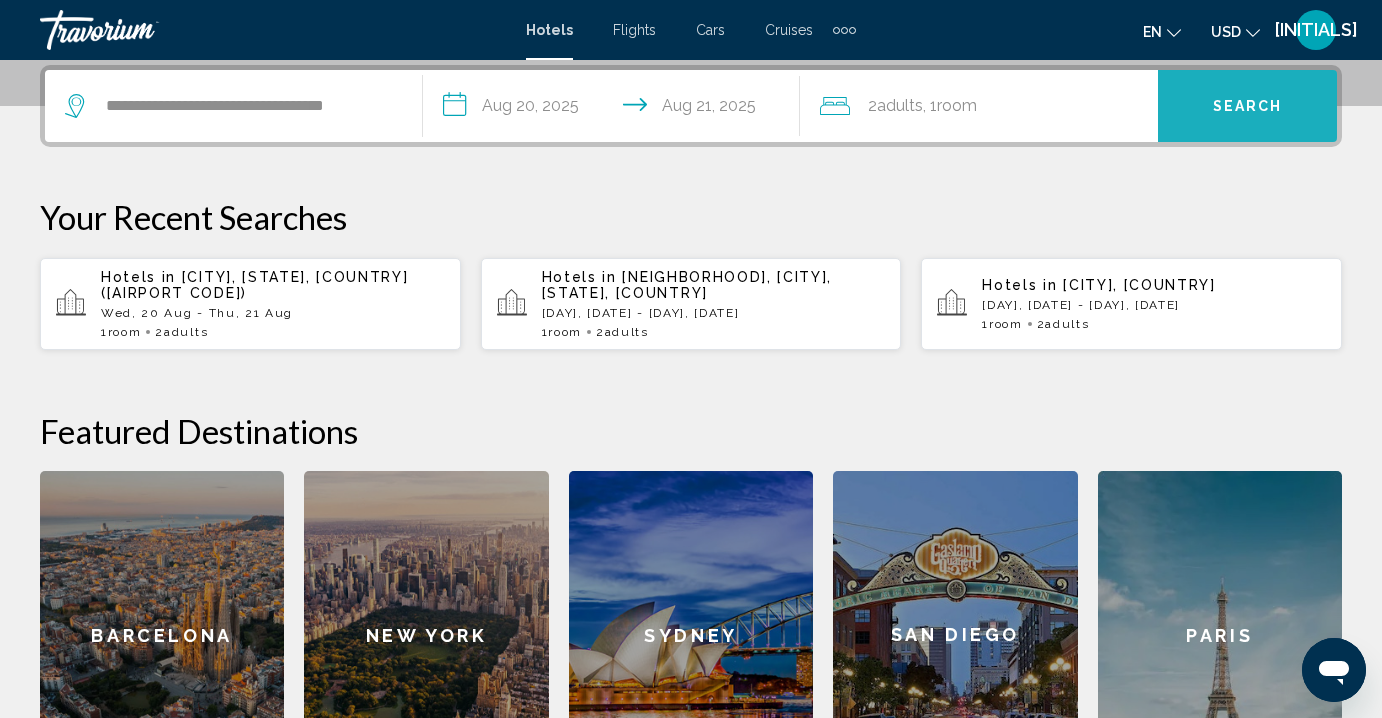 click on "Search" at bounding box center (1248, 107) 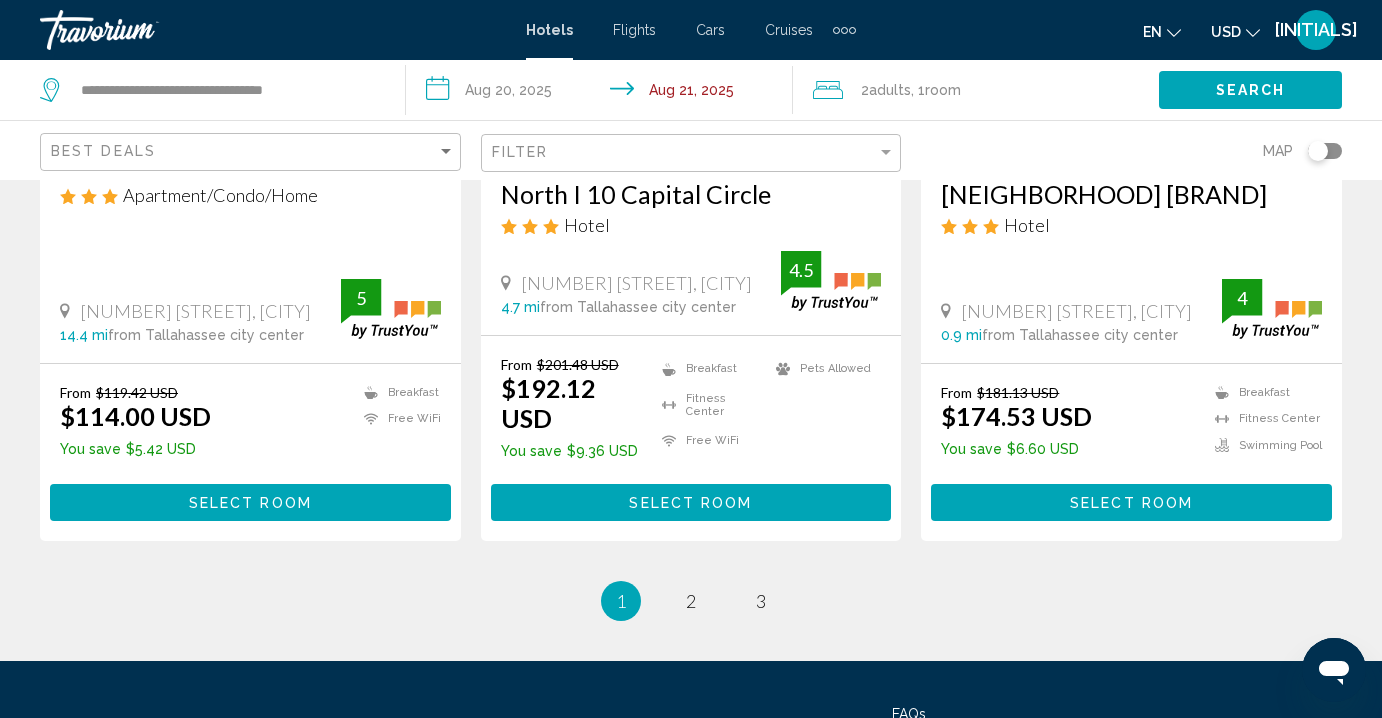 scroll, scrollTop: 2773, scrollLeft: 0, axis: vertical 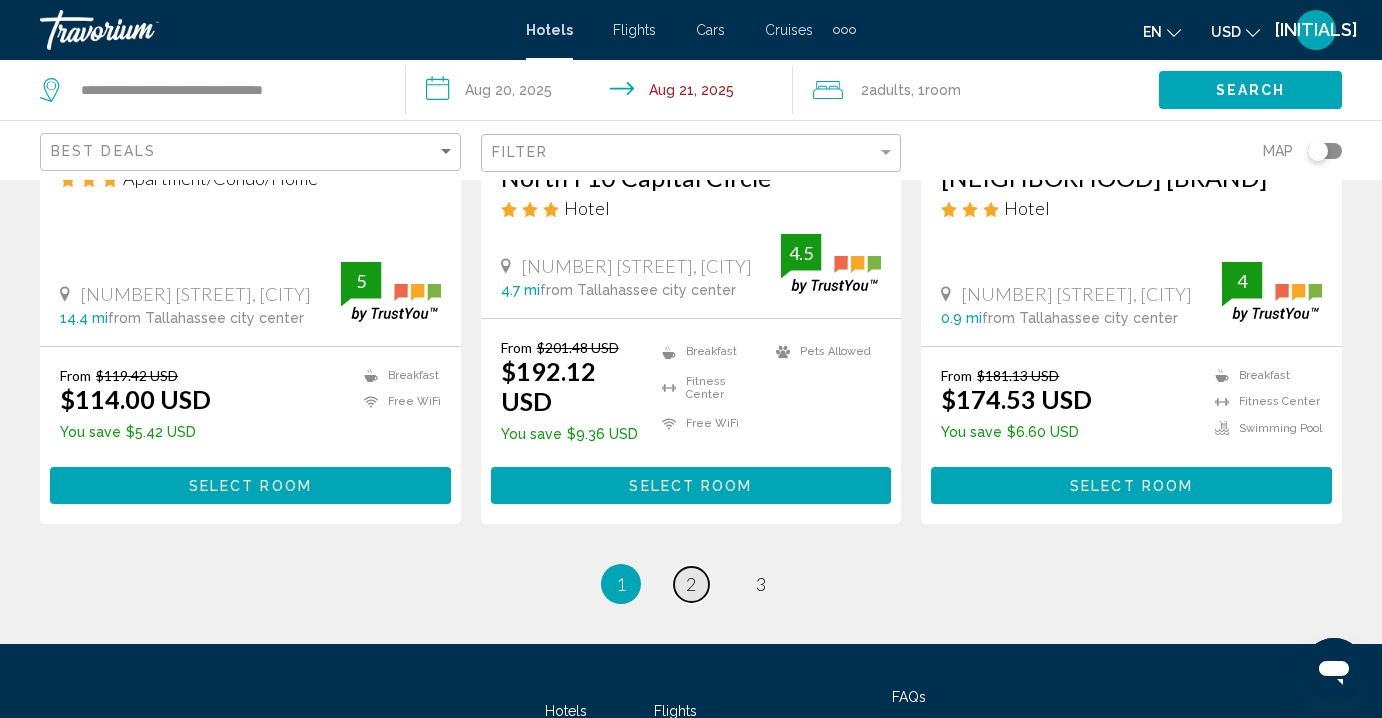 click on "2" at bounding box center (691, 584) 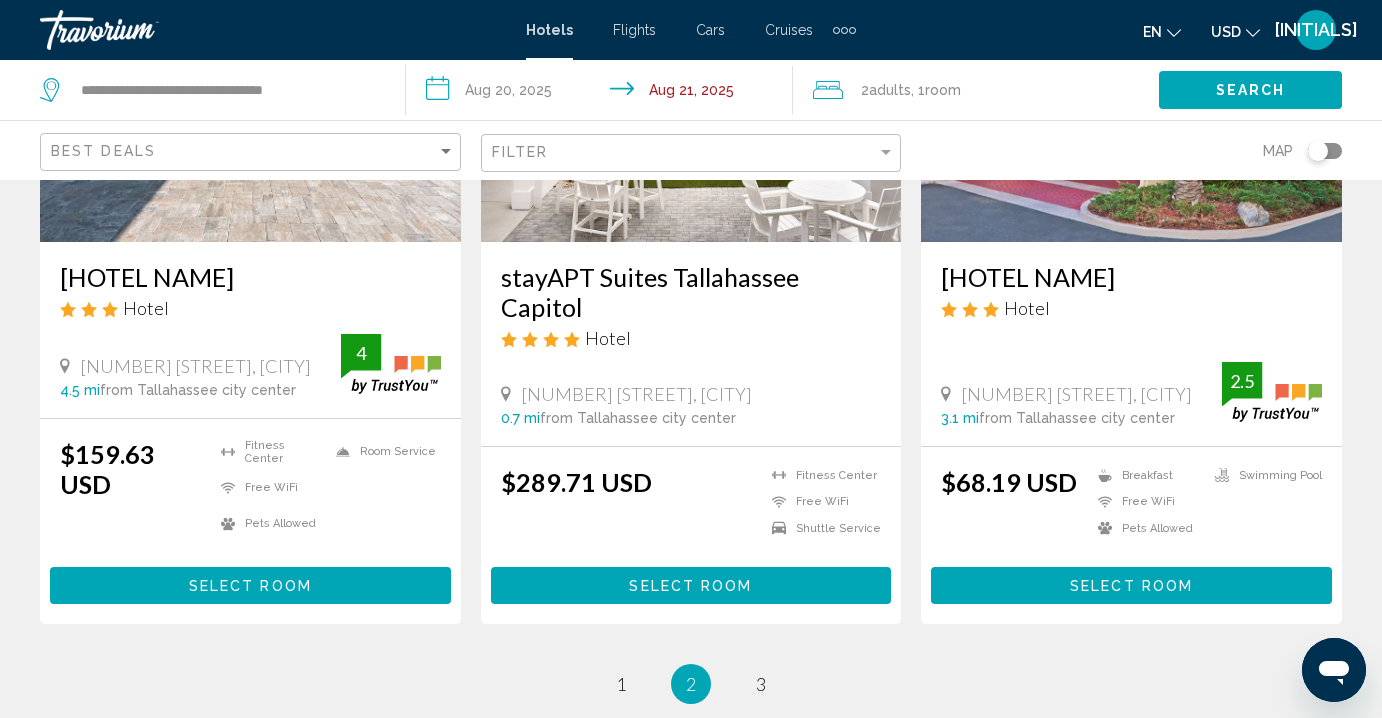 scroll, scrollTop: 2649, scrollLeft: 0, axis: vertical 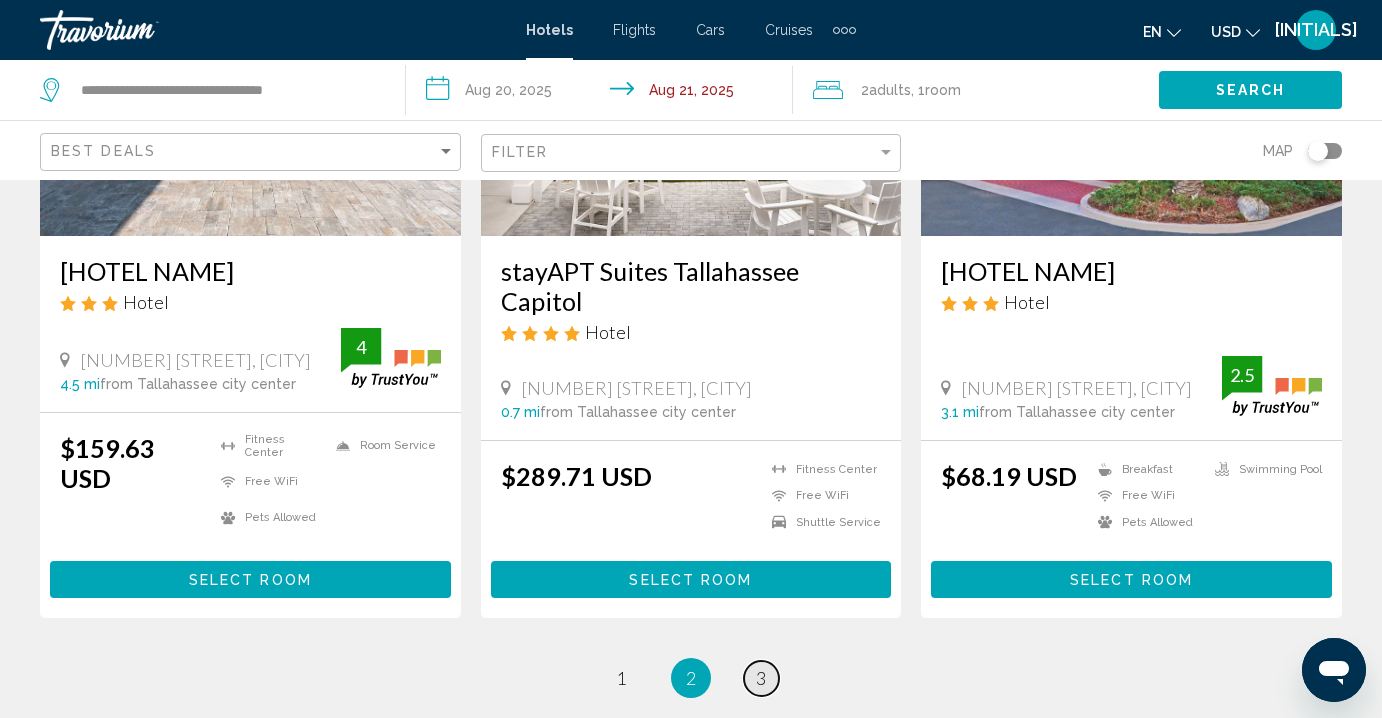 click on "3" at bounding box center [761, 678] 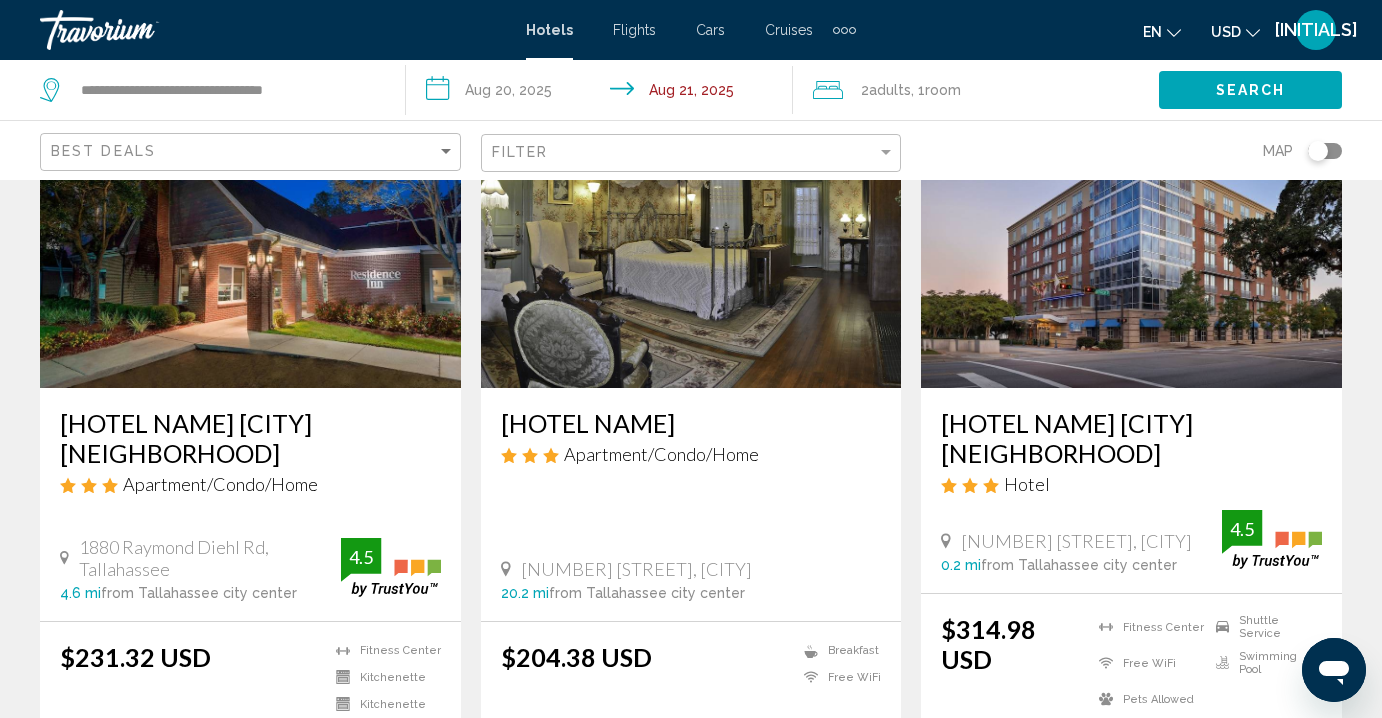 scroll, scrollTop: 184, scrollLeft: 0, axis: vertical 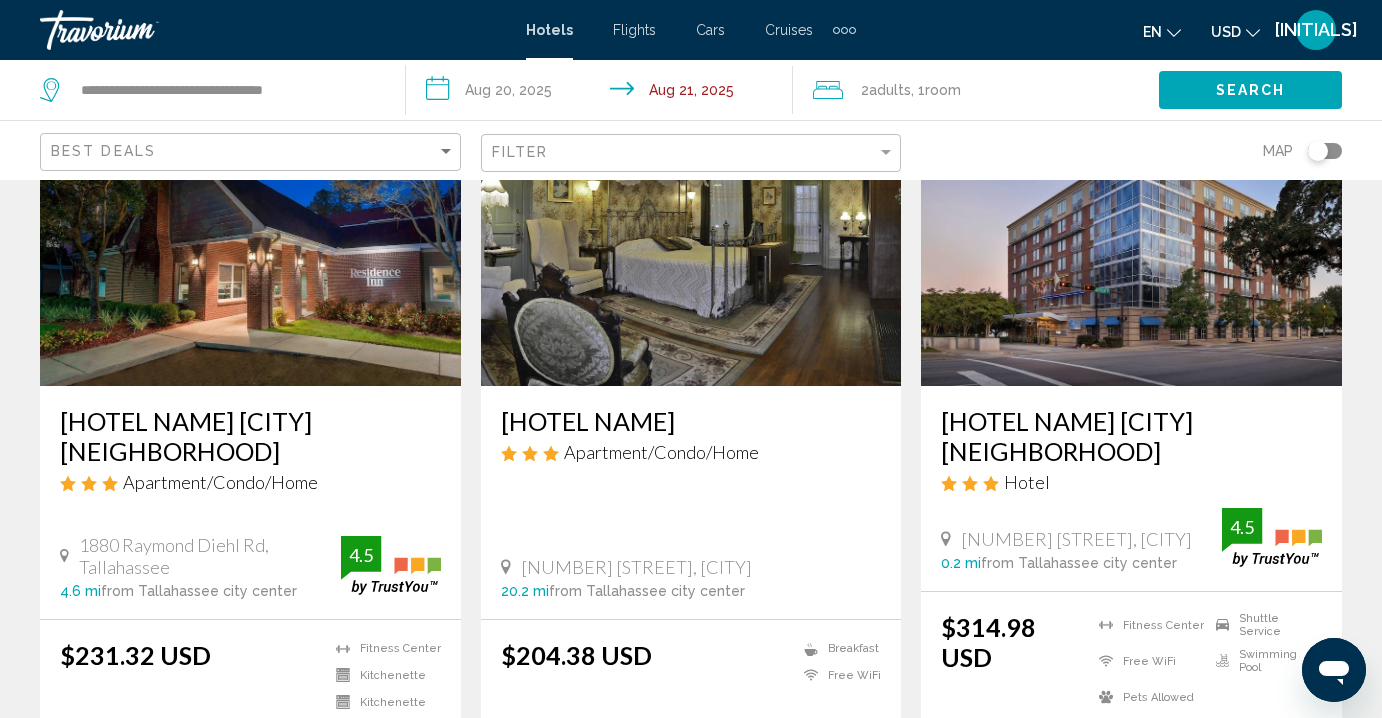 click on "[HOTEL NAME] [CITY] [NEIGHBORHOOD]" at bounding box center [250, 436] 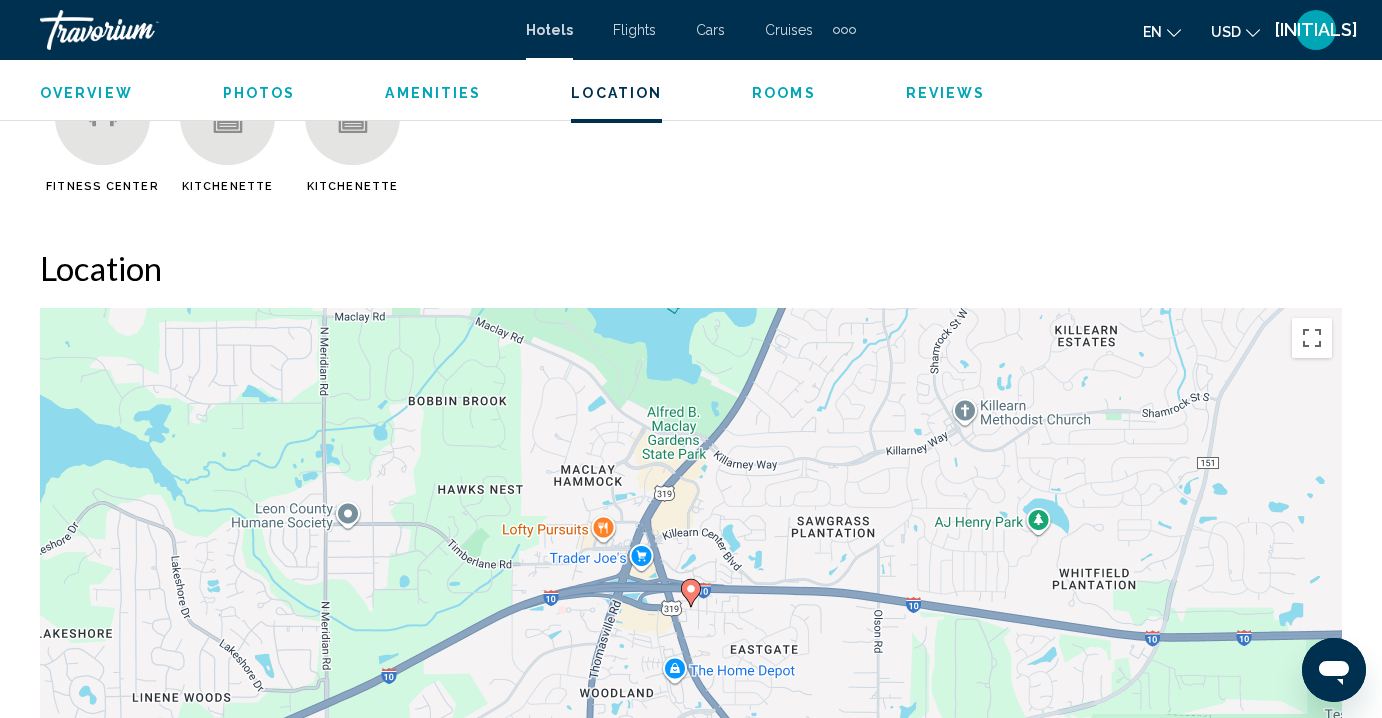 scroll, scrollTop: 947, scrollLeft: 0, axis: vertical 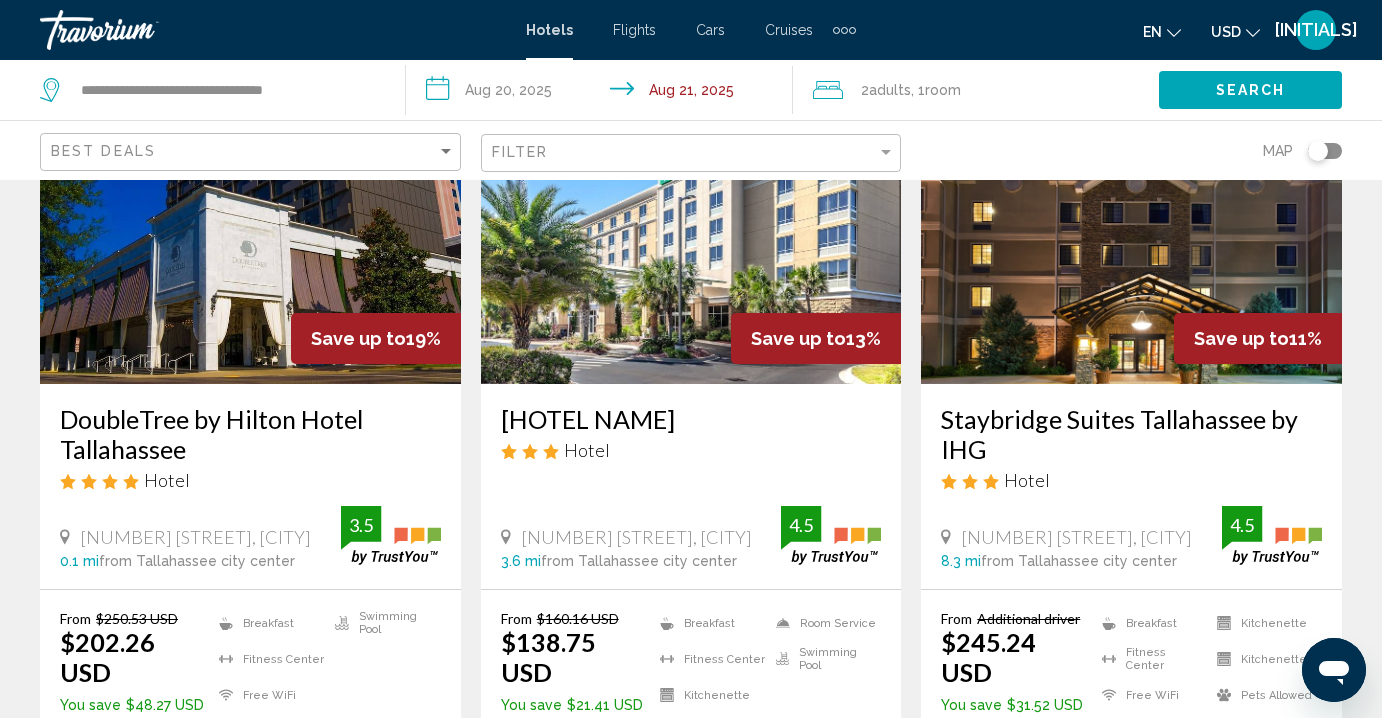 click at bounding box center (250, 224) 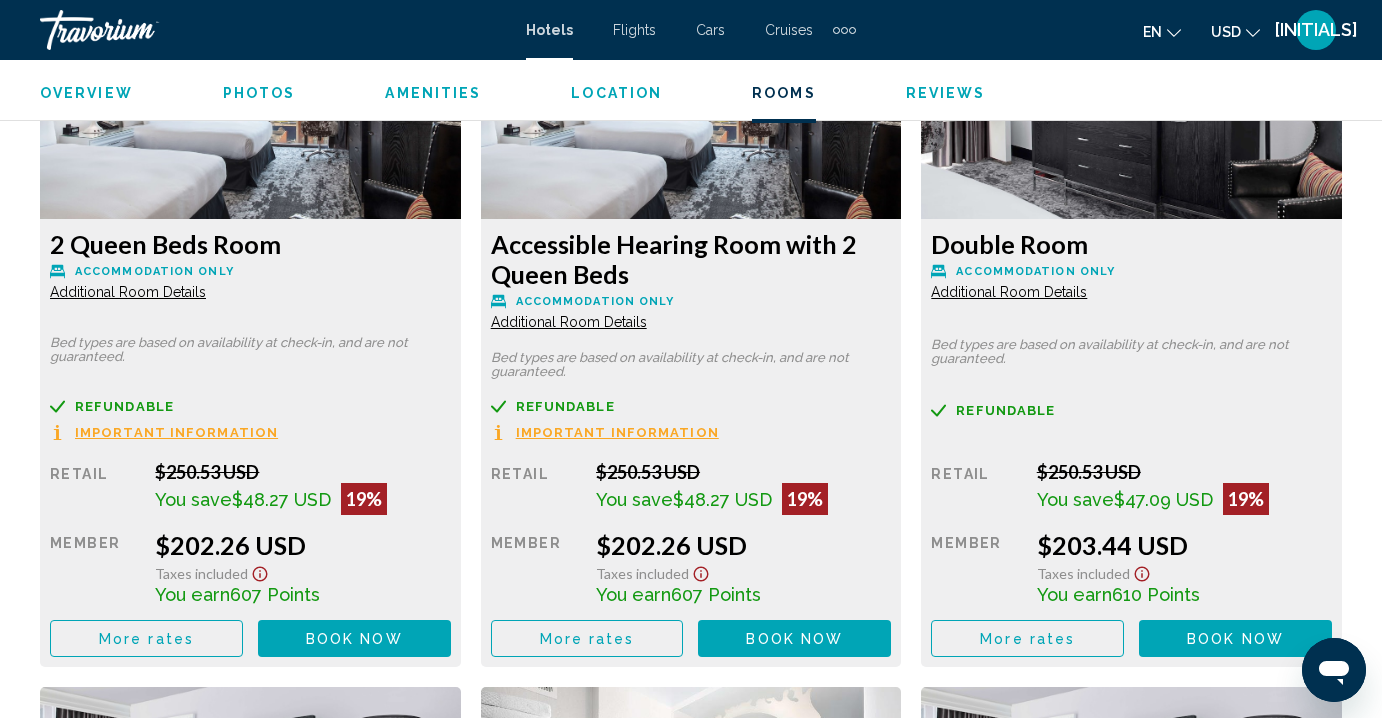 scroll, scrollTop: 3146, scrollLeft: 0, axis: vertical 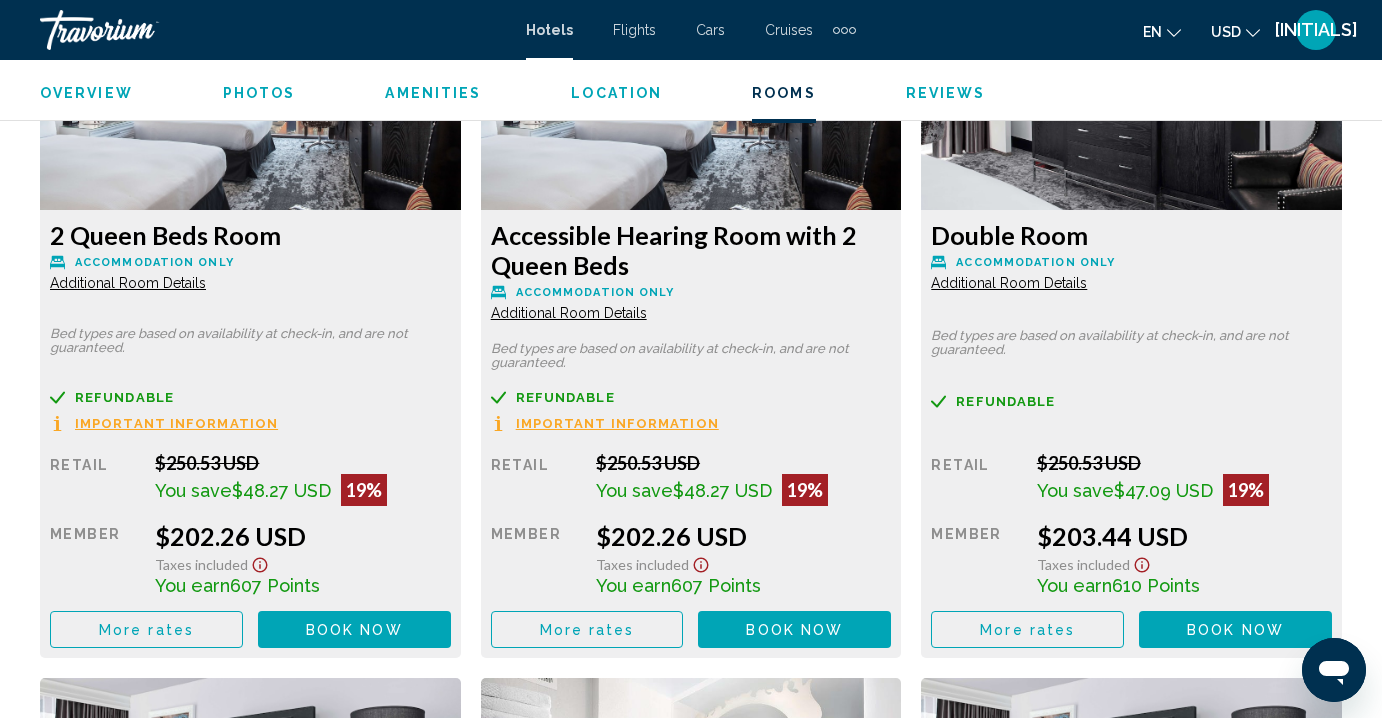 click on "Important Information" at bounding box center [176, 423] 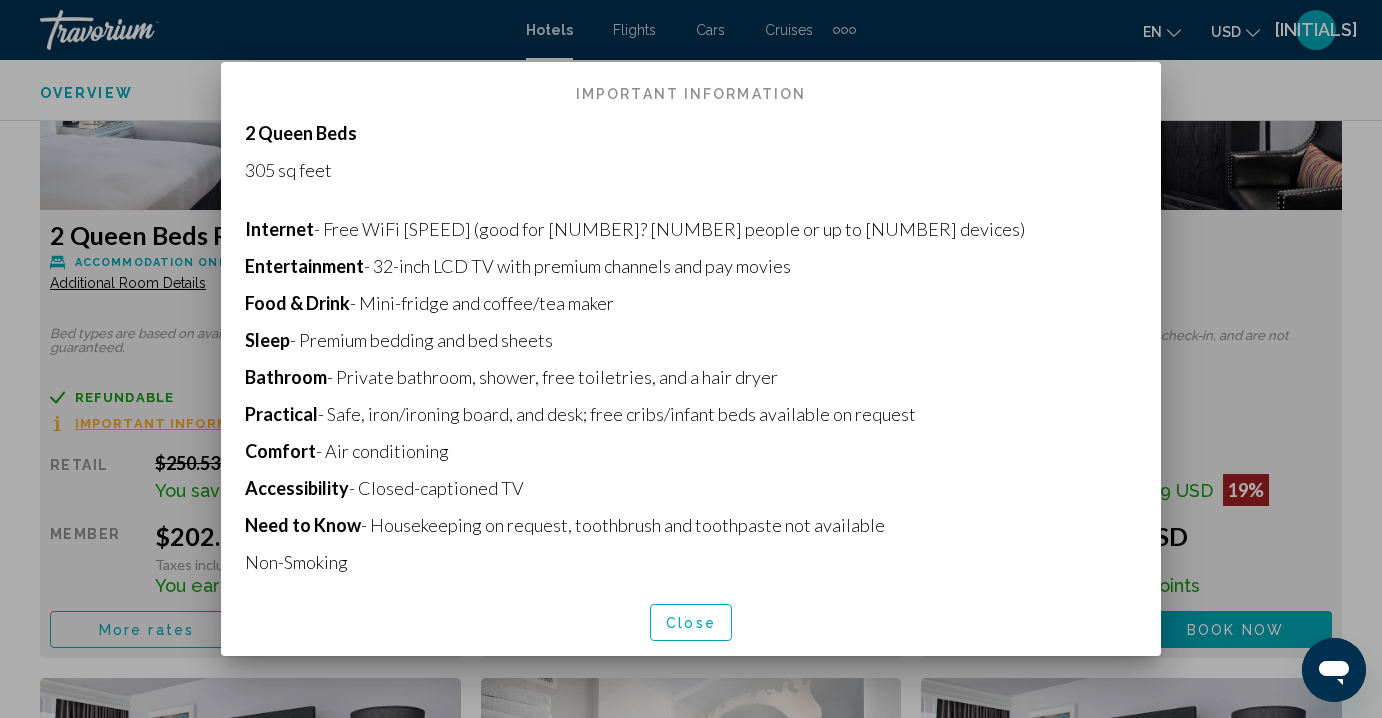 scroll, scrollTop: 975, scrollLeft: 0, axis: vertical 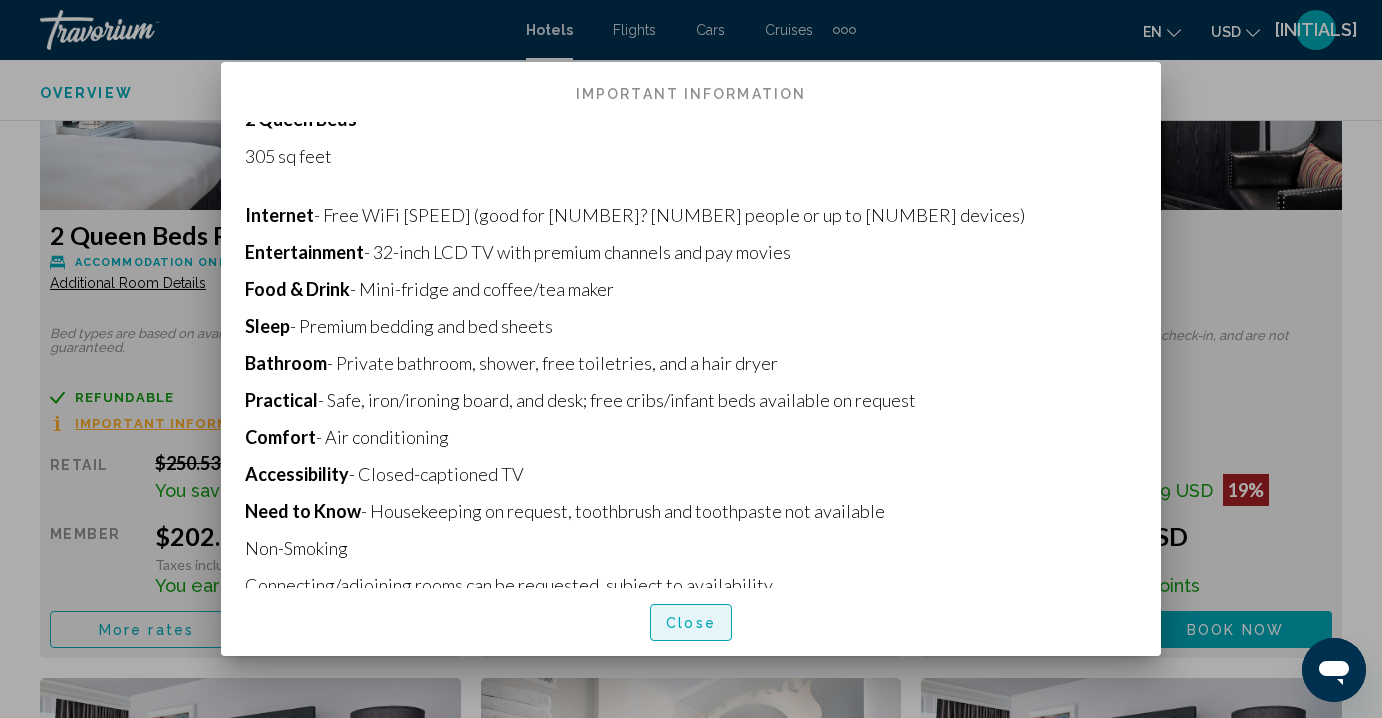 click on "Close" at bounding box center [691, 623] 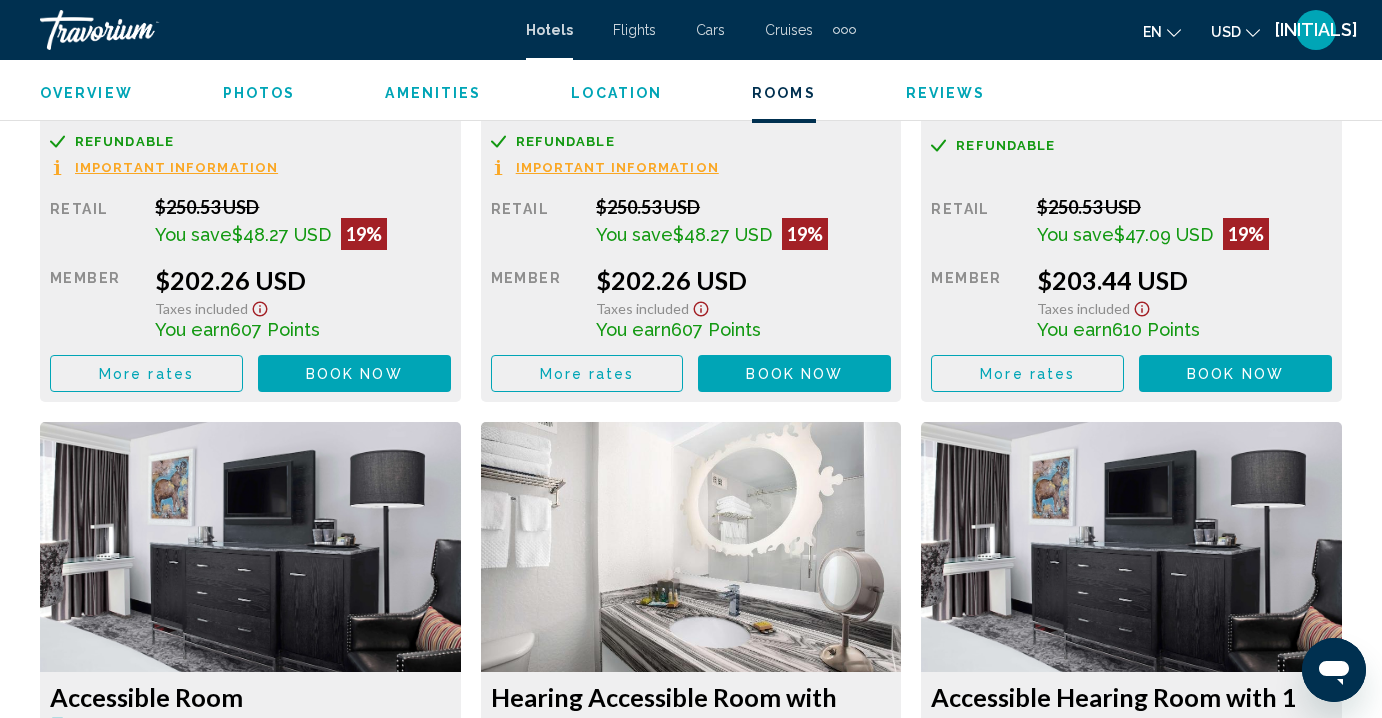 scroll, scrollTop: 3392, scrollLeft: 0, axis: vertical 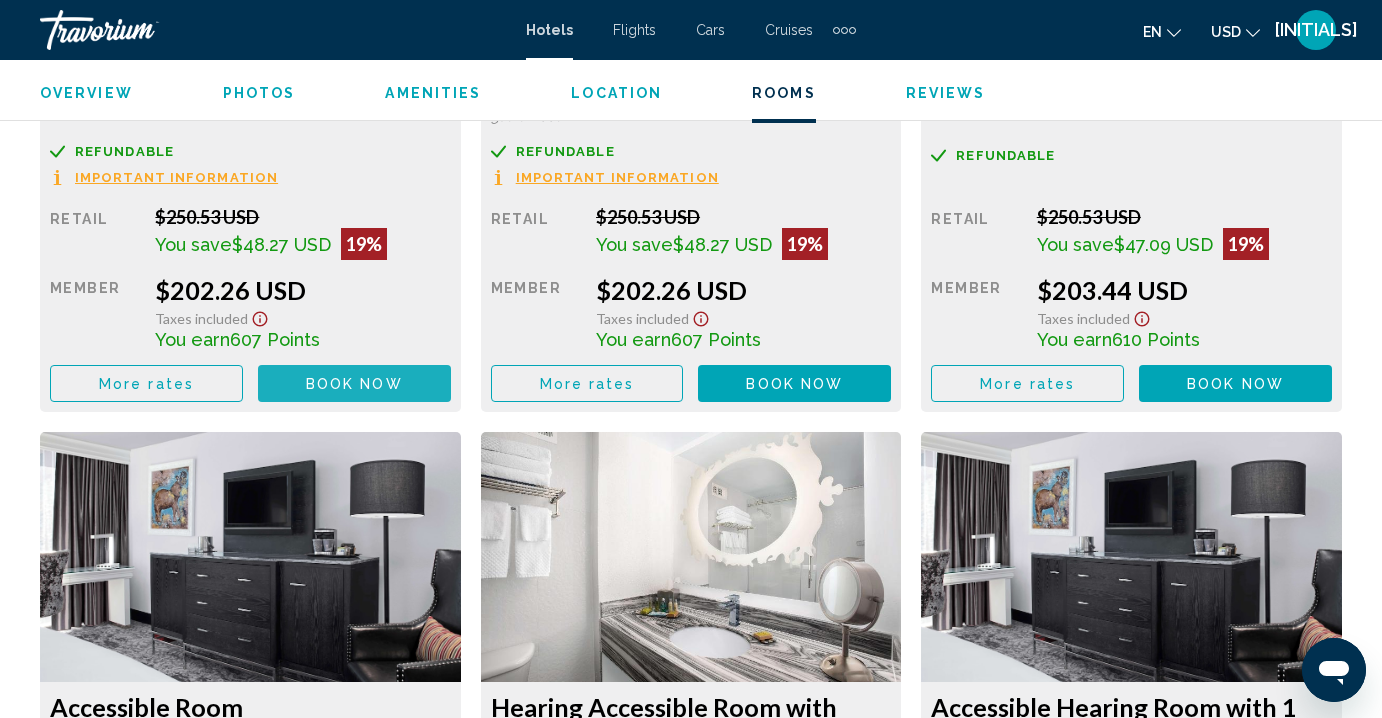 click on "Book now" at bounding box center (354, 384) 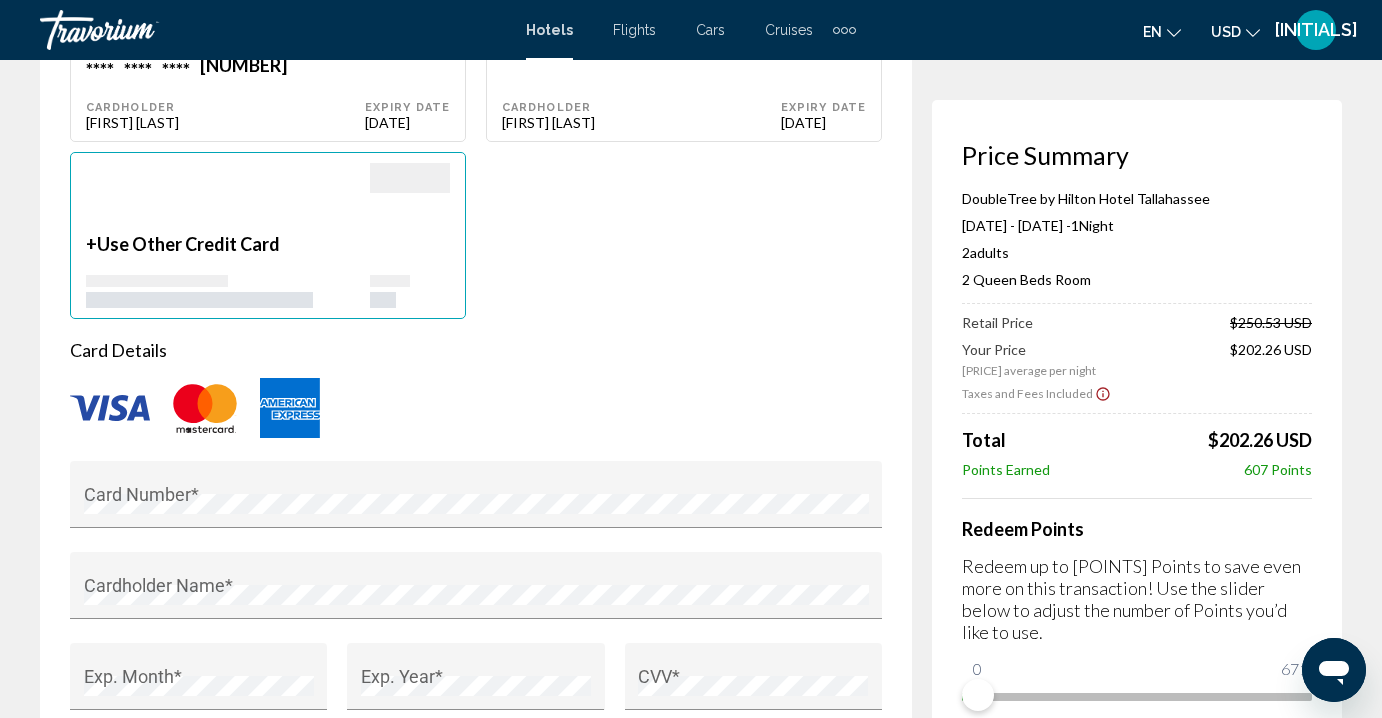scroll, scrollTop: 1749, scrollLeft: 0, axis: vertical 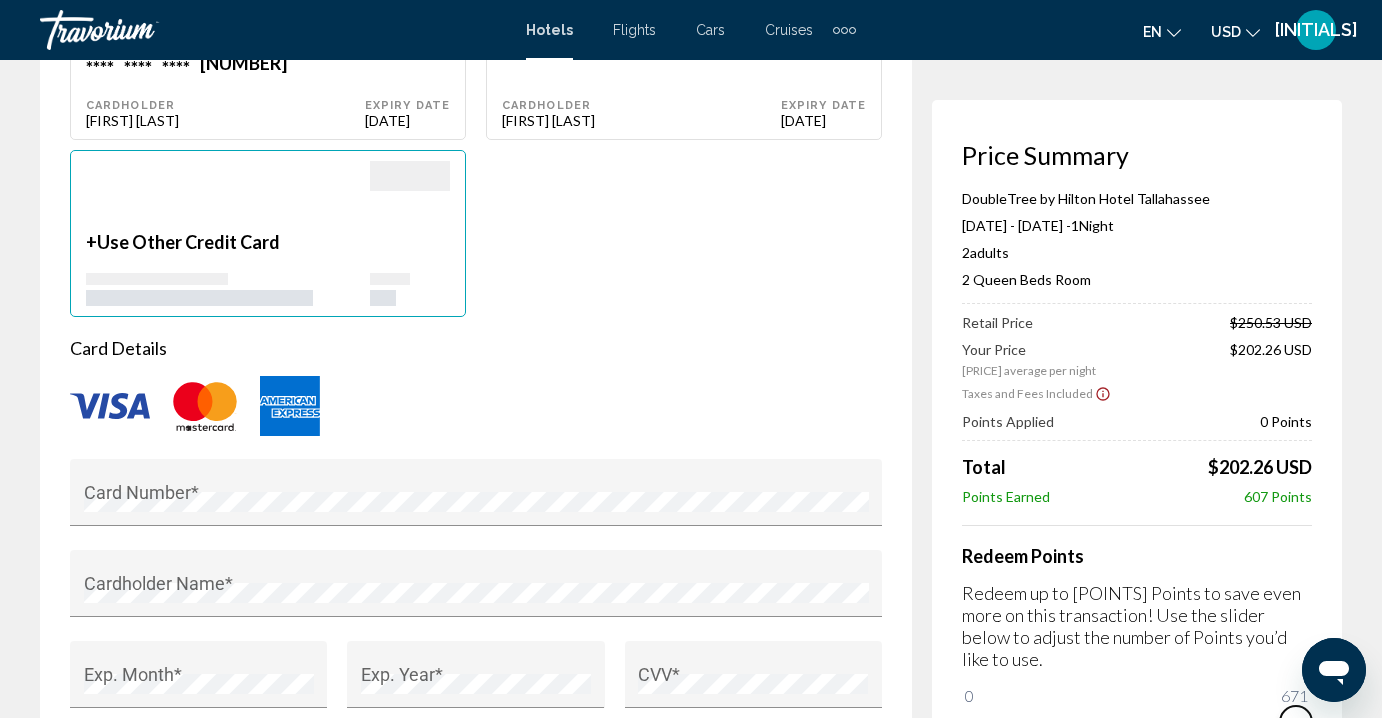 drag, startPoint x: 2281, startPoint y: 1308, endPoint x: 1317, endPoint y: 685, distance: 1147.7914 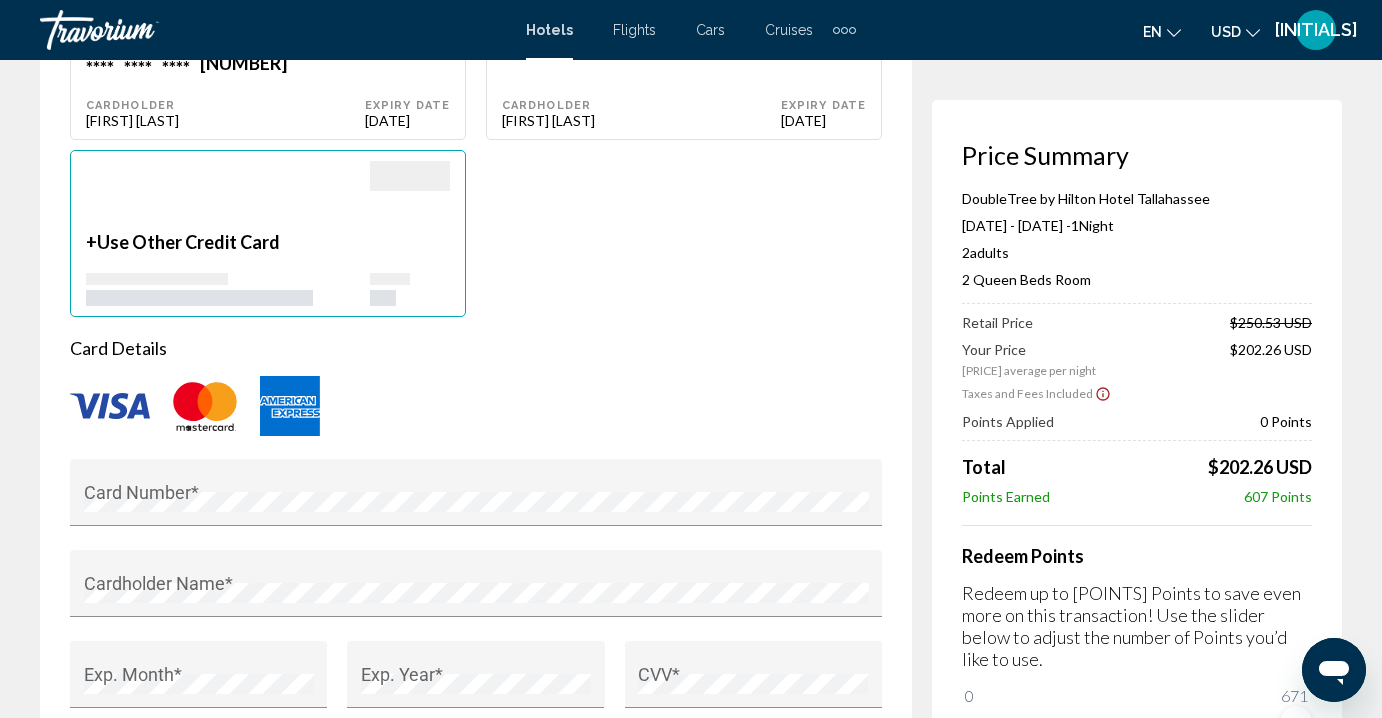 click on "Hotel Booking Price Summary [HOTEL NAME] [DATE] - [DATE] - 1 Nights [NUMBER] Adults , 0 Children ( ages ) 2 Queen Beds Room Retail Price $[PRICE] USD Your Price $[PRICE] USD average per night $[PRICE] USD Taxes and Fees Included Points Applied 0 Points Total $[PRICE] USD Points Earned [NUMBER] Points Redeem Points Redeem up to [NUMBER] Points to save even more on this transaction! Use the slider below to adjust the number of Points you’d like to use. 0 [NUMBER] [NUMBER] [CITY], [STATE], United States [HOTEL NAME] Check-in [DATE] Check-out 1 2" at bounding box center [691, 195] 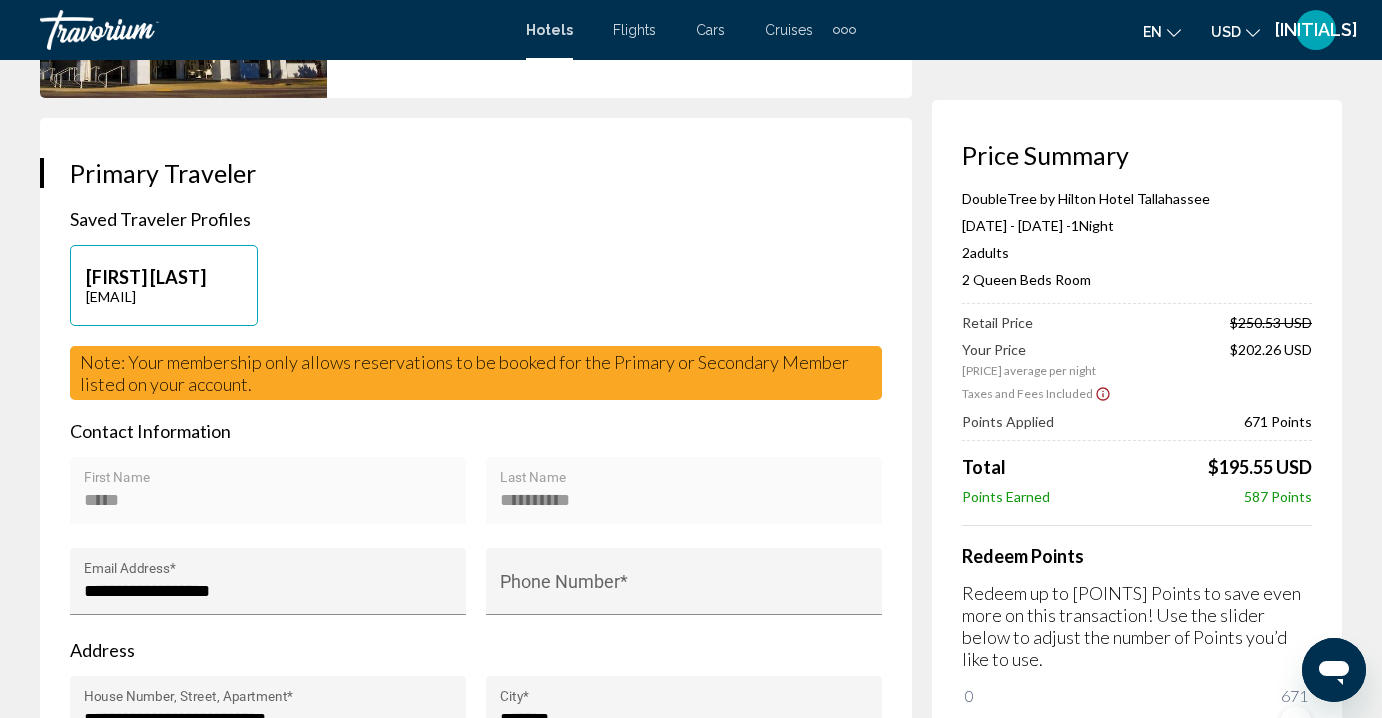 scroll, scrollTop: 384, scrollLeft: 0, axis: vertical 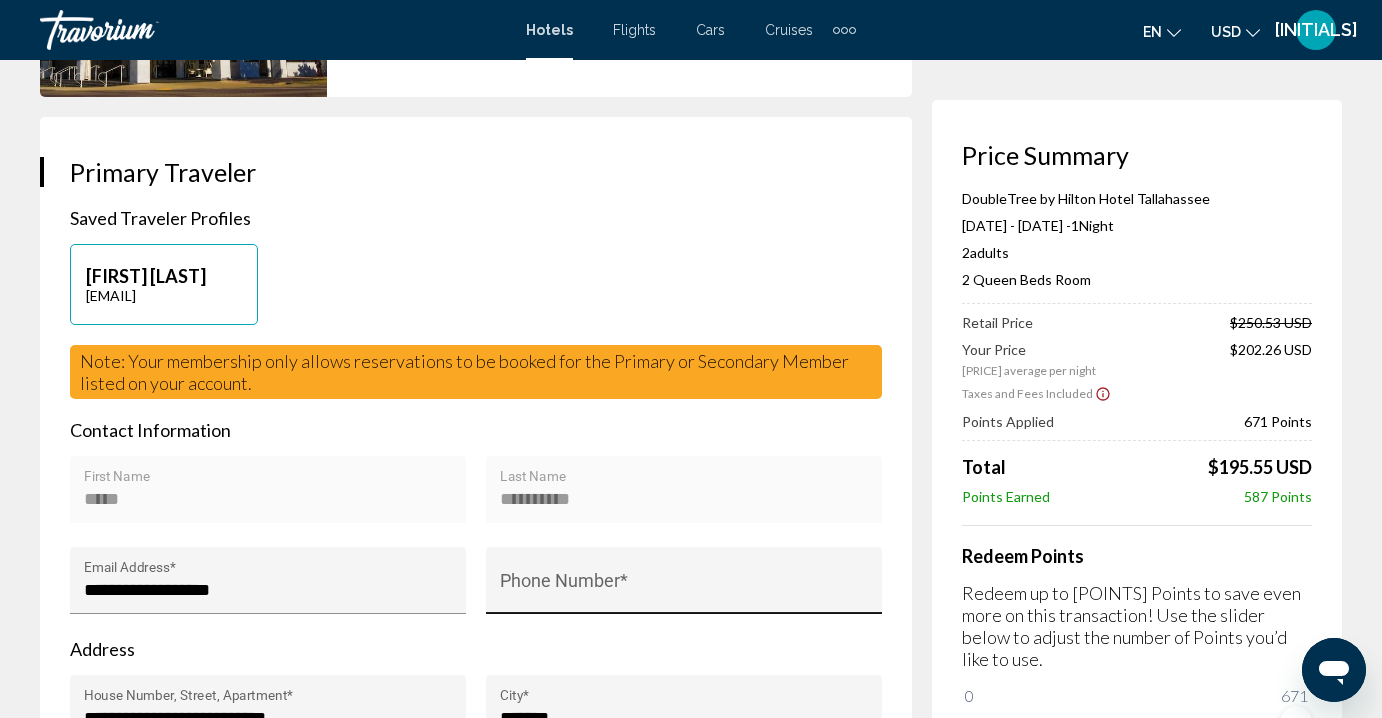 click on "Phone Number  *" at bounding box center [684, 590] 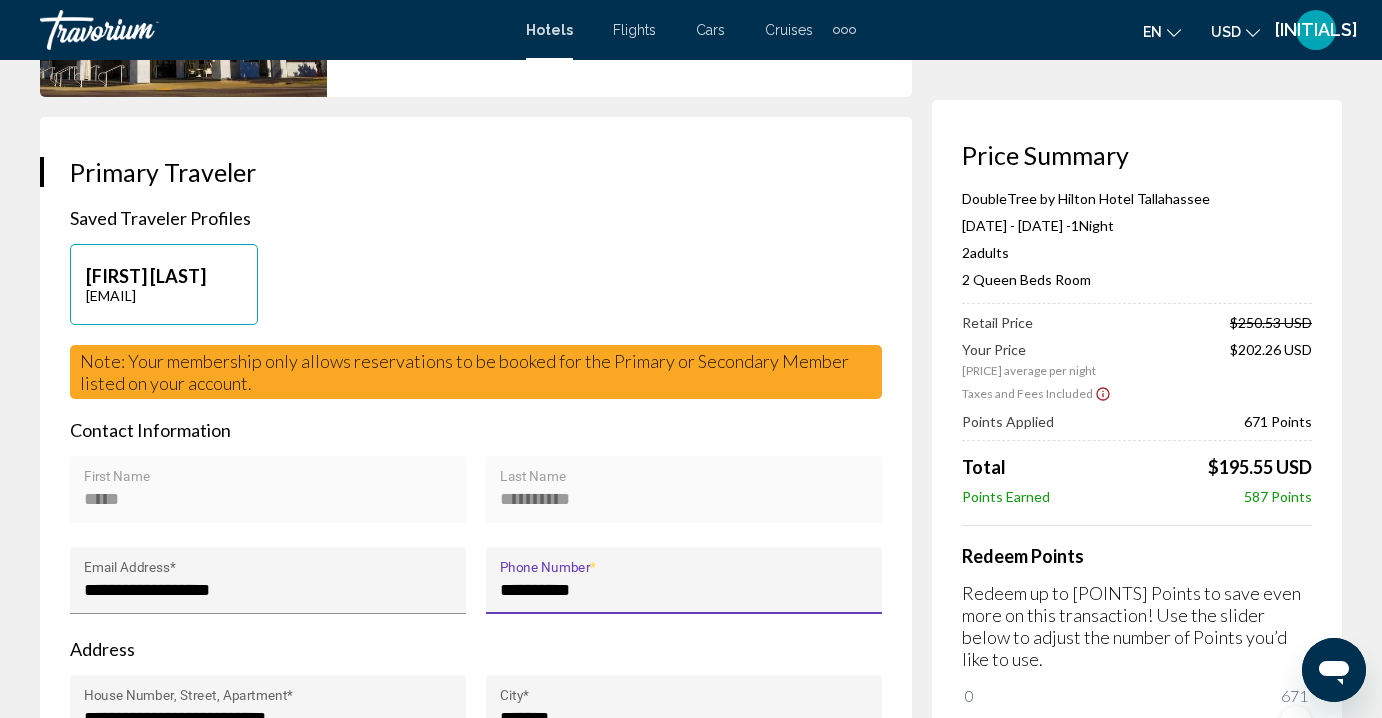 type on "**********" 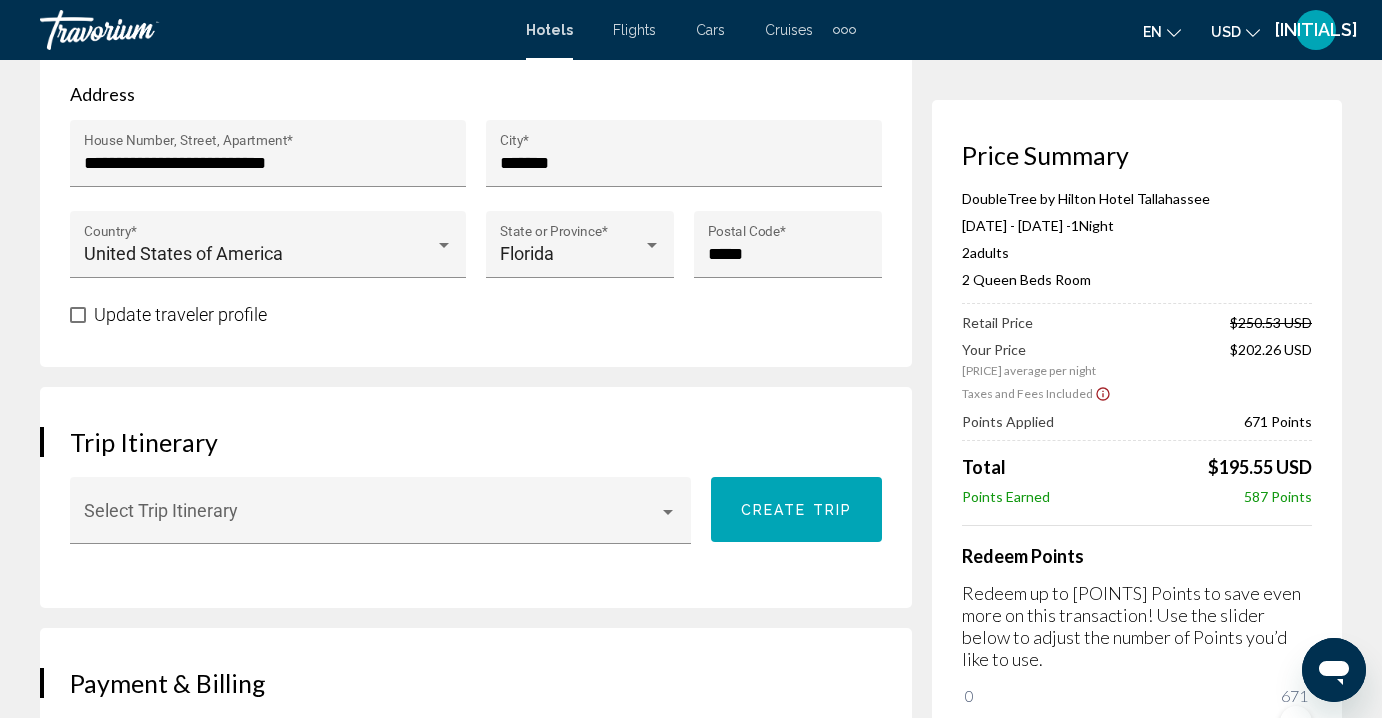 scroll, scrollTop: 942, scrollLeft: 0, axis: vertical 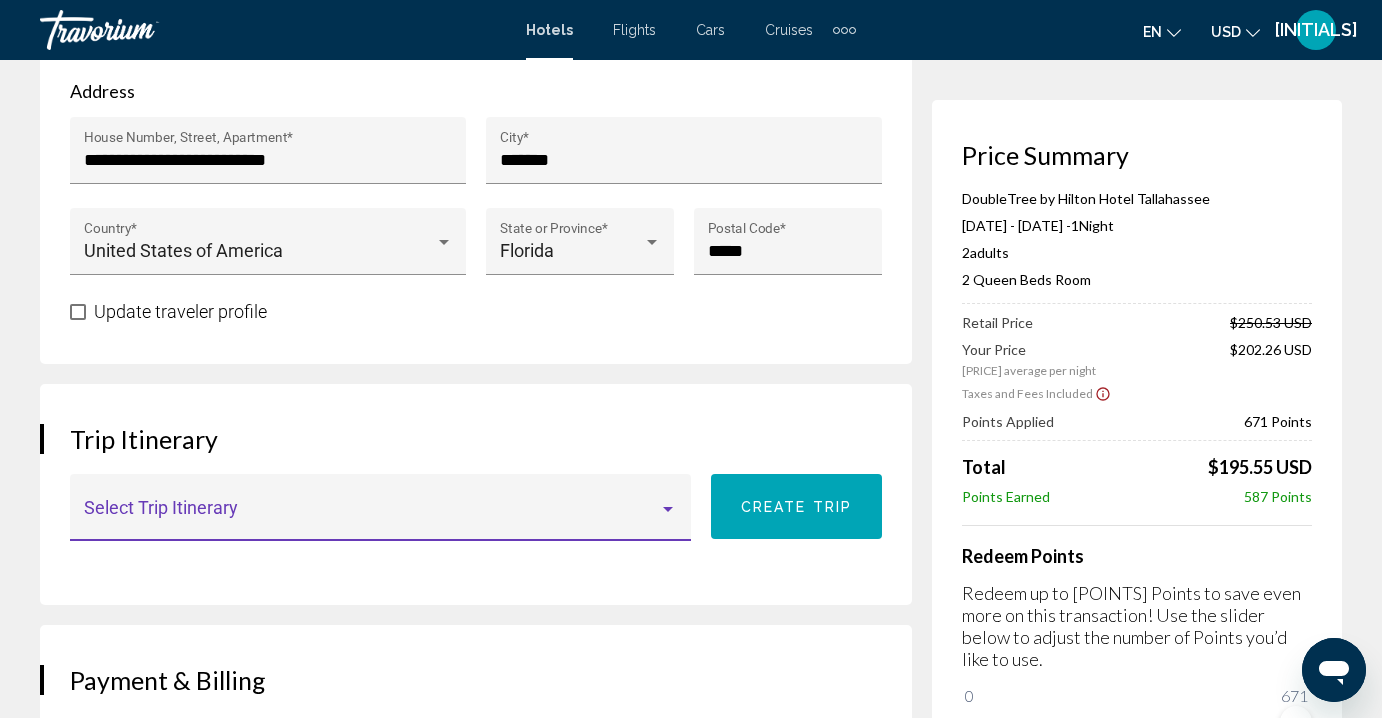 click at bounding box center [668, 509] 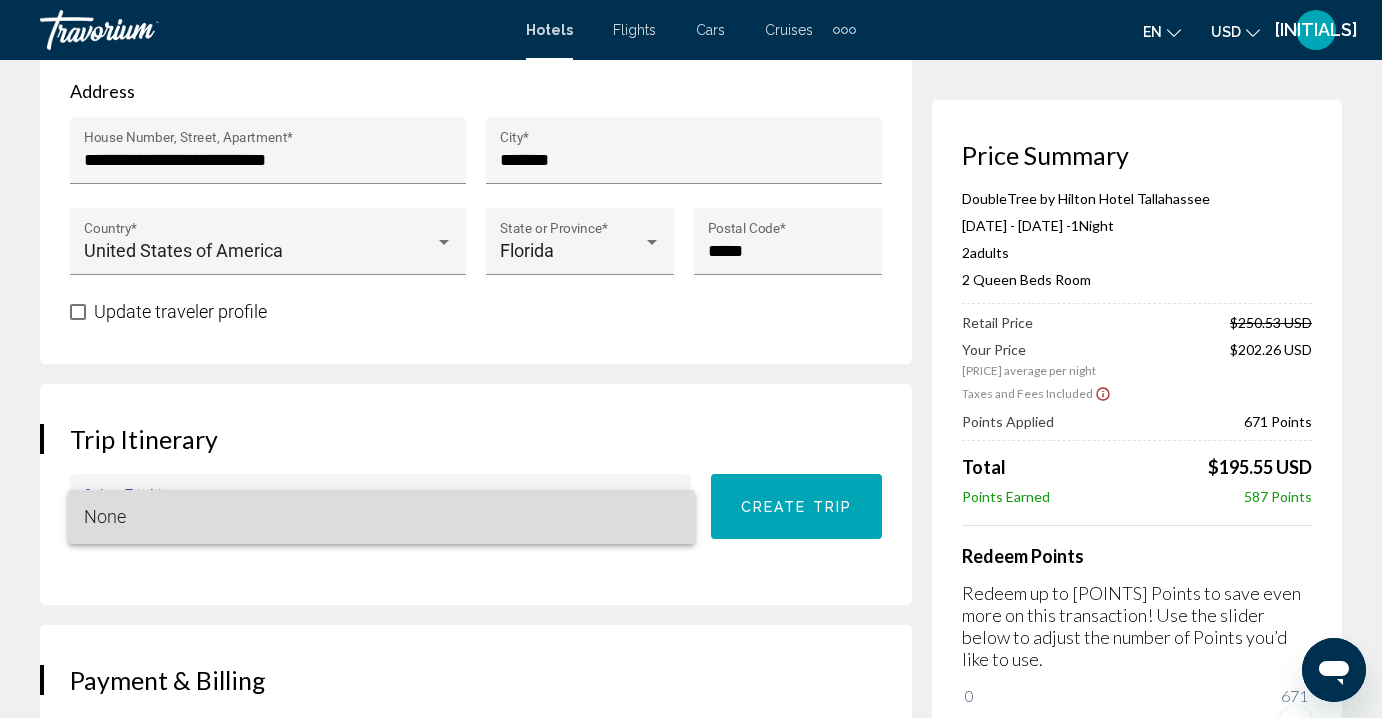 click on "None" at bounding box center (382, 517) 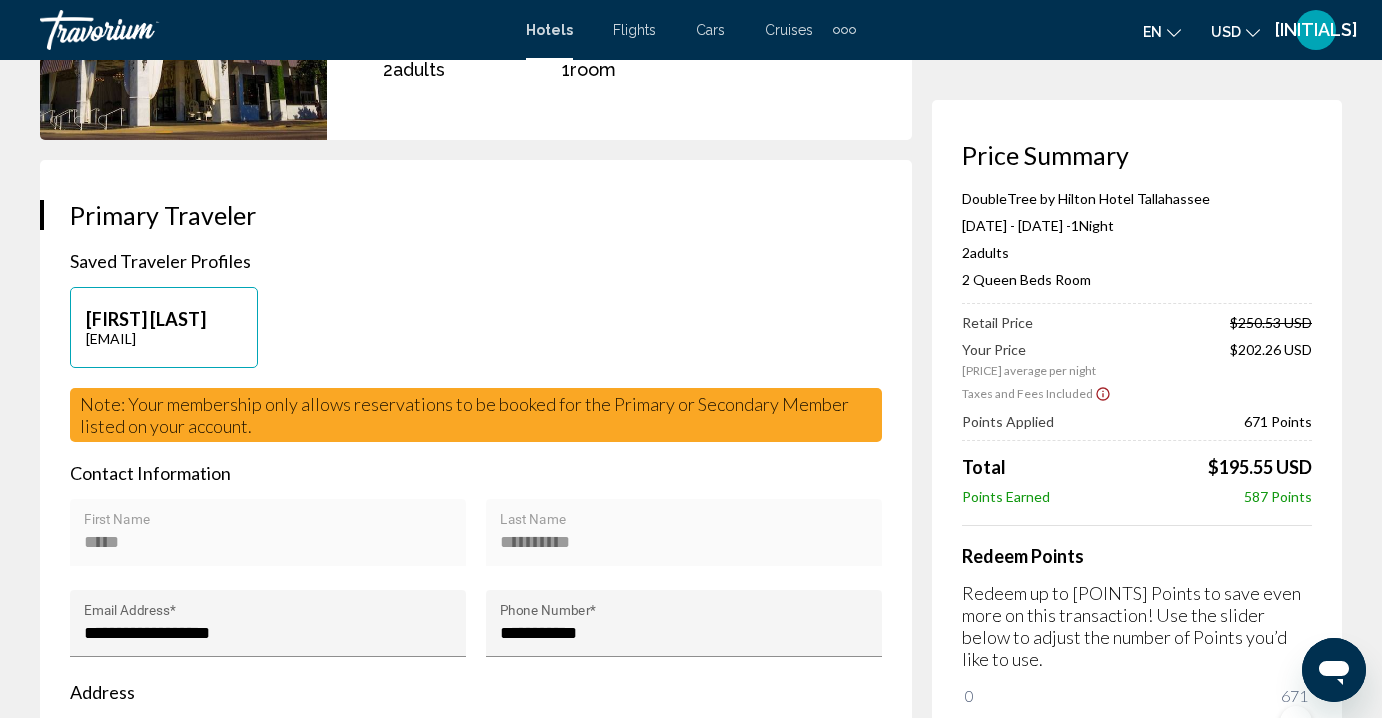 scroll, scrollTop: 0, scrollLeft: 0, axis: both 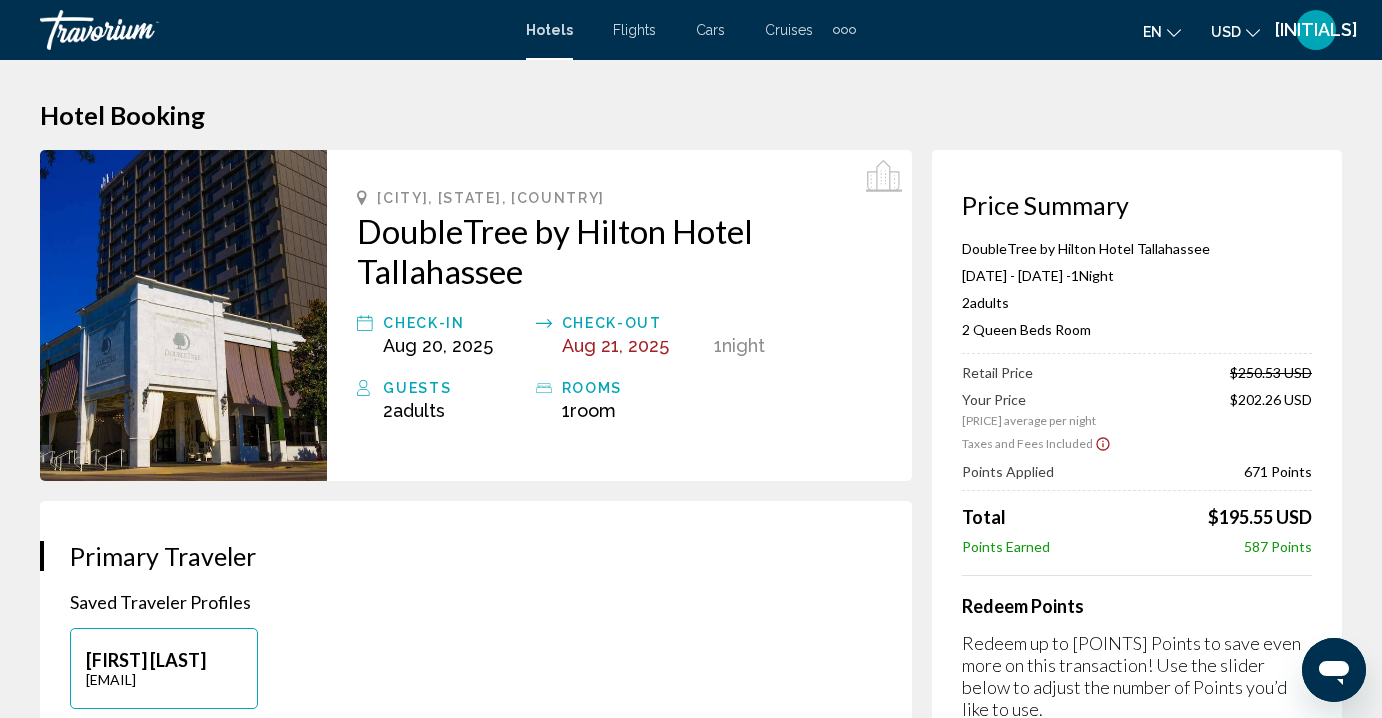 click on "Cars" at bounding box center [710, 30] 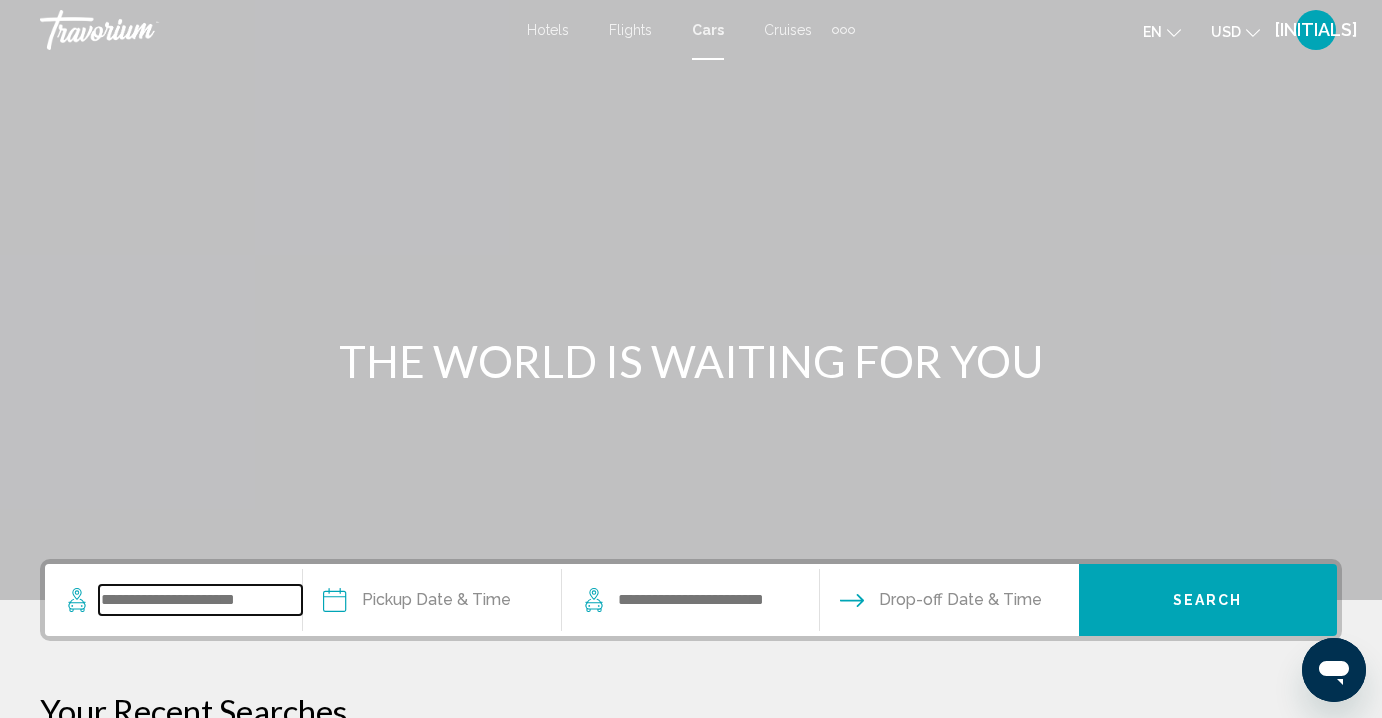 click at bounding box center [200, 600] 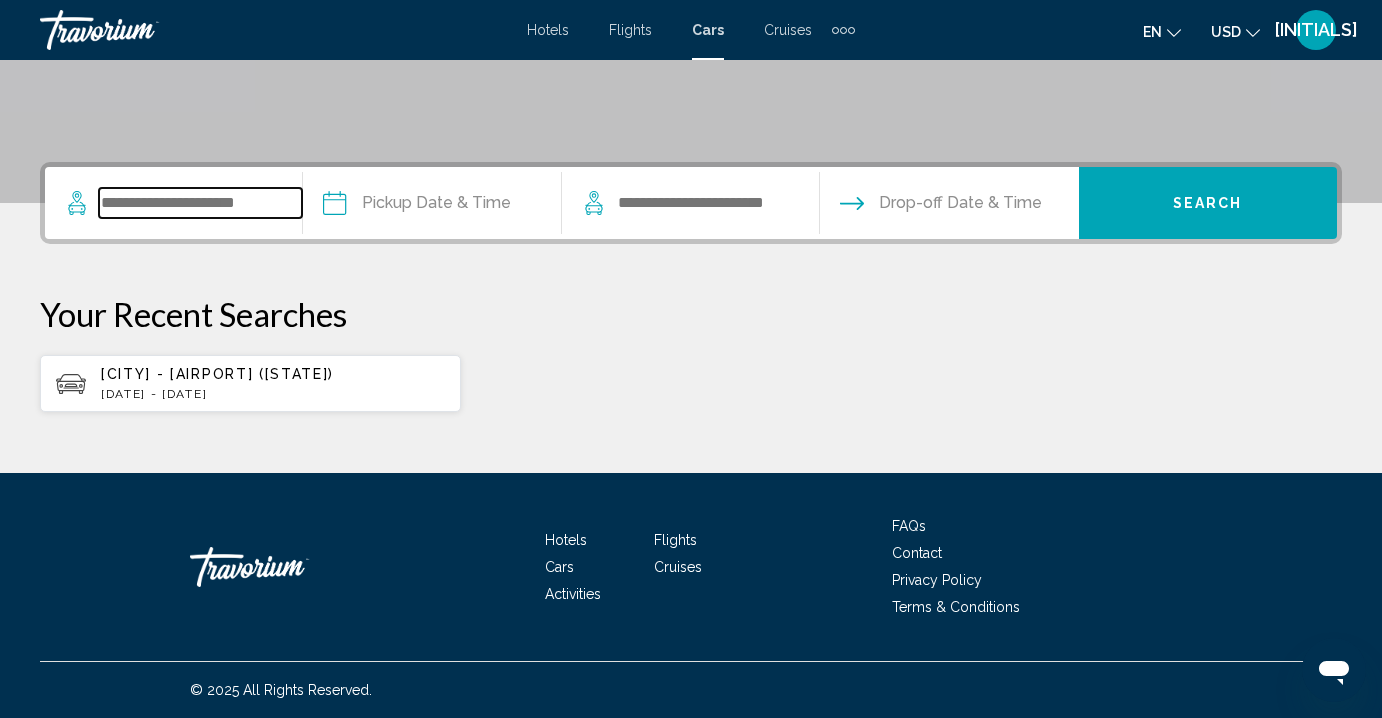 scroll, scrollTop: 413, scrollLeft: 0, axis: vertical 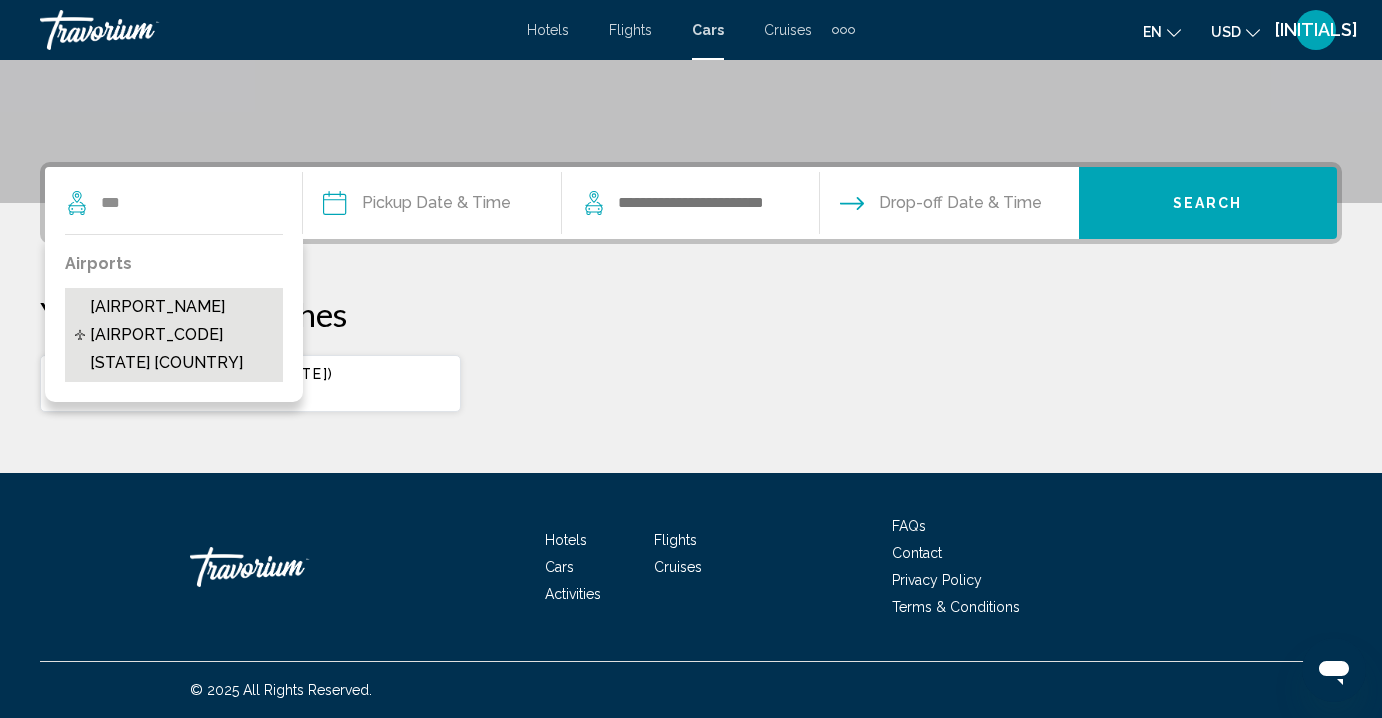 click on "[AIRPORT_NAME] [AIRPORT_CODE] [STATE] [COUNTRY]" at bounding box center [181, 335] 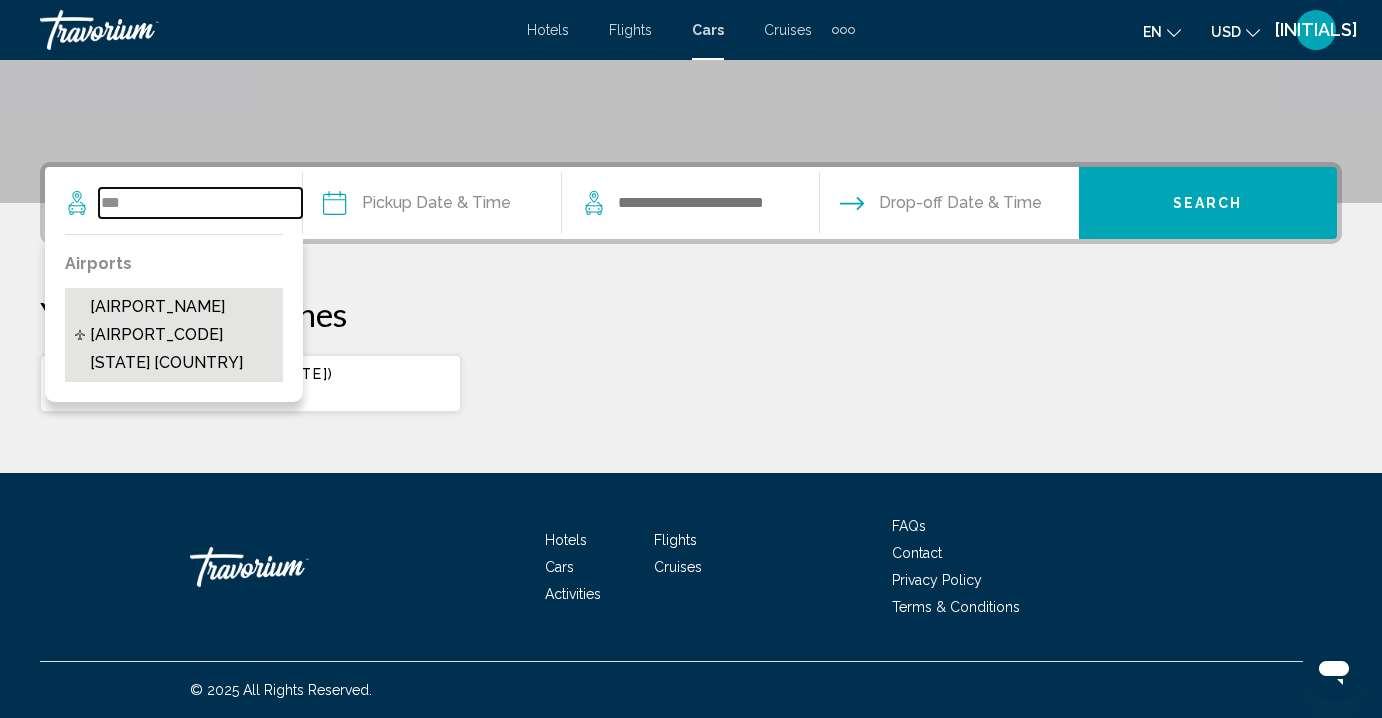 type on "**********" 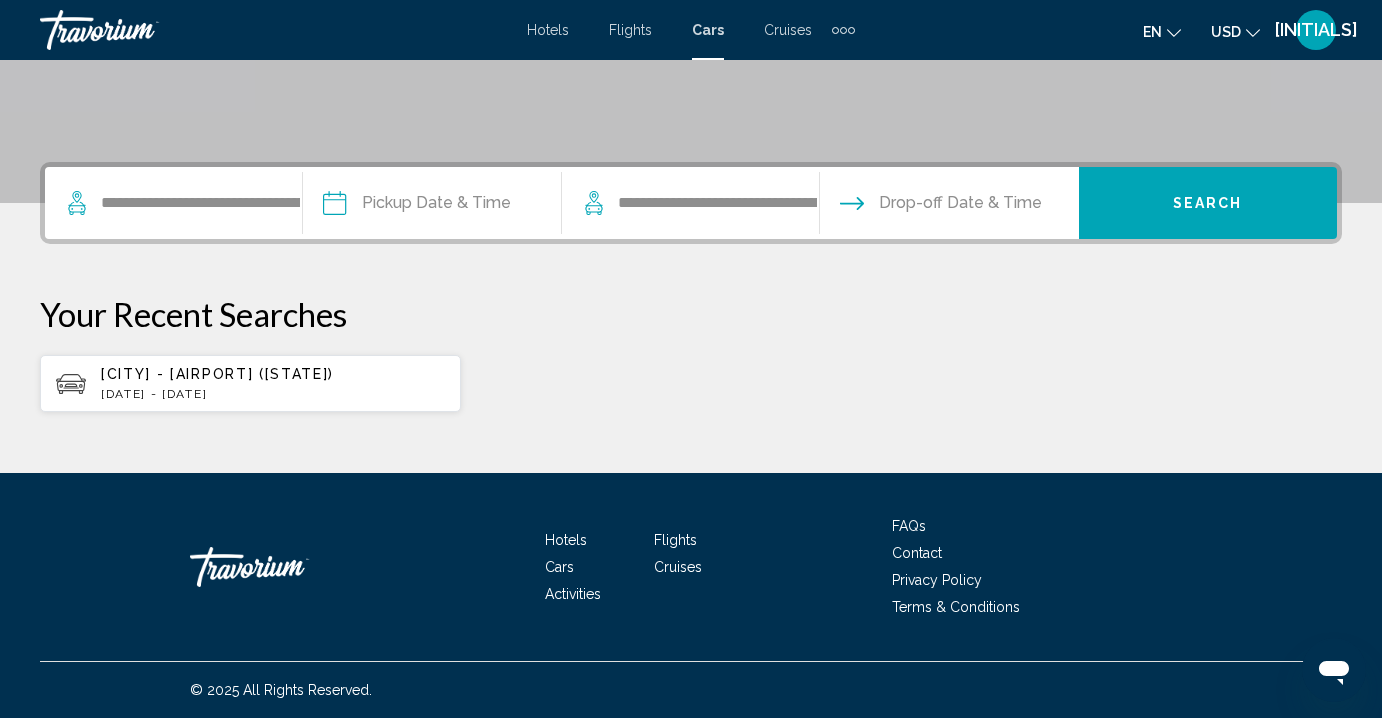 click at bounding box center (431, 206) 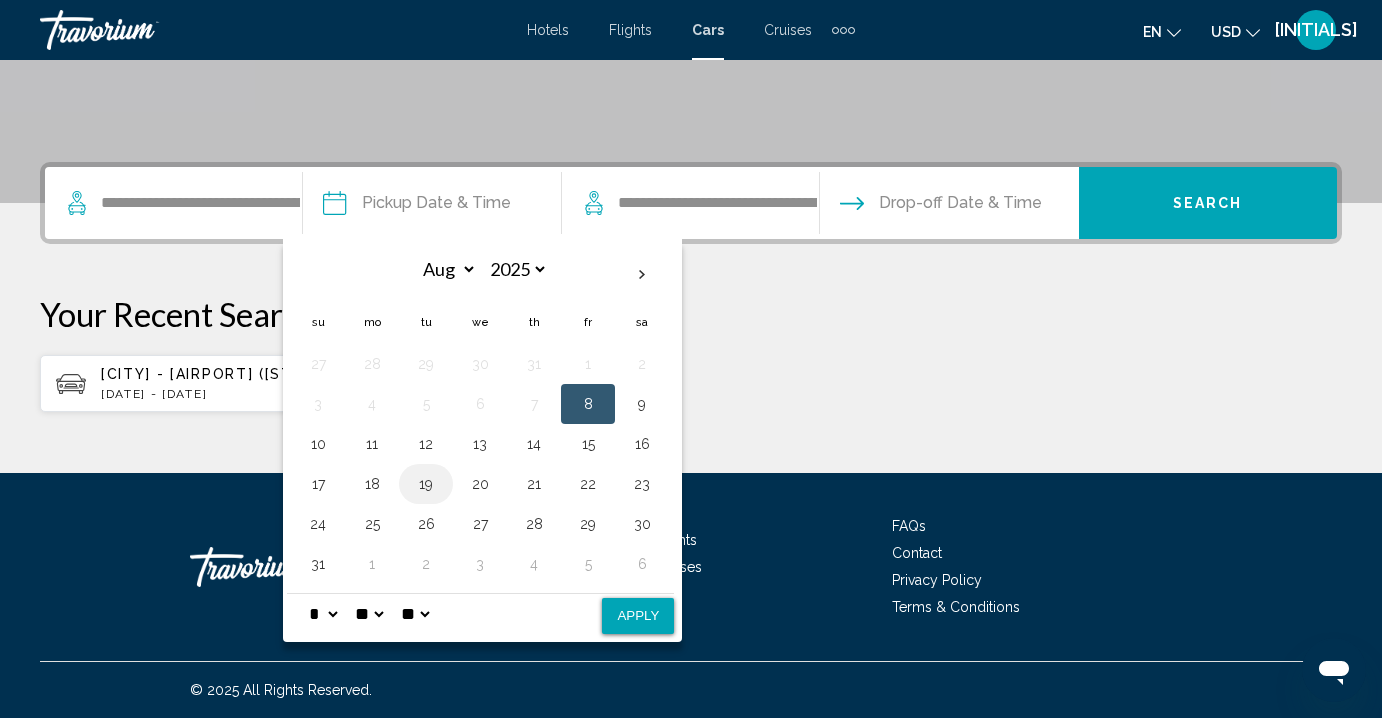 click on "19" at bounding box center (426, 484) 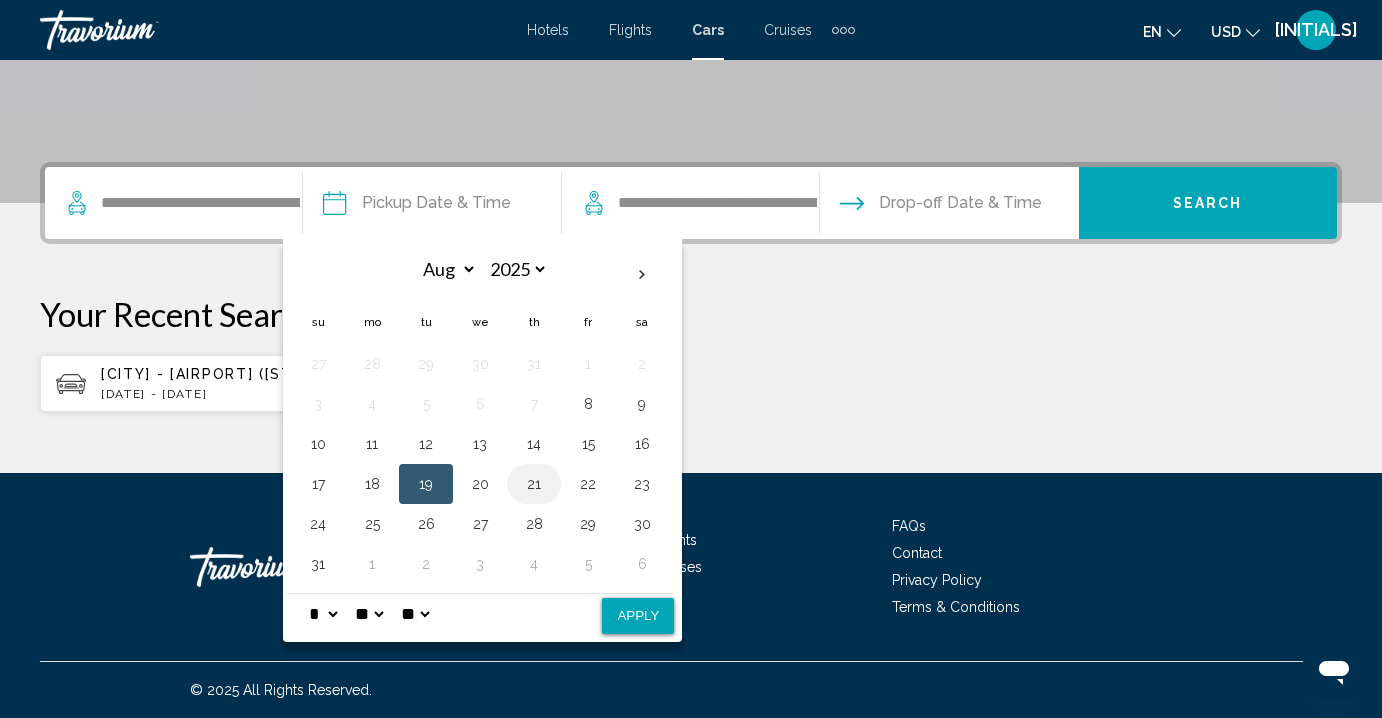click on "21" at bounding box center [534, 484] 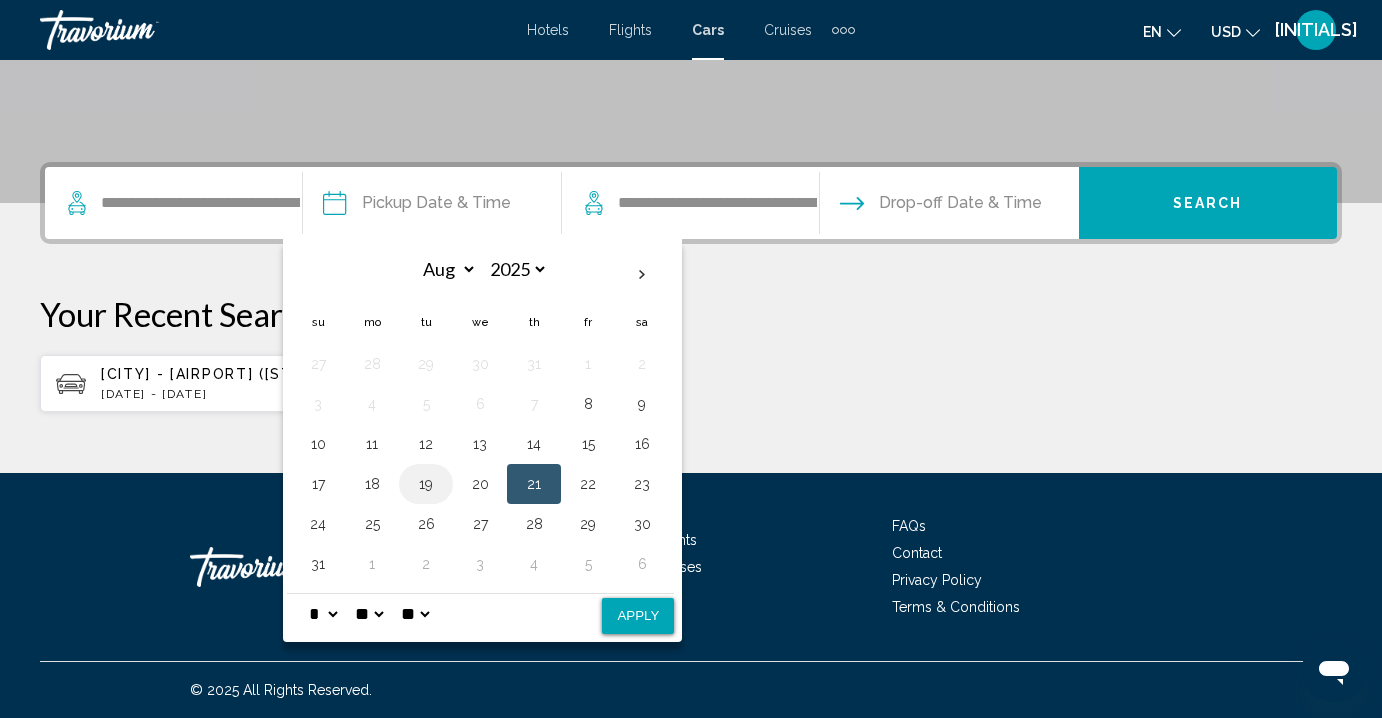 click on "19" at bounding box center [426, 484] 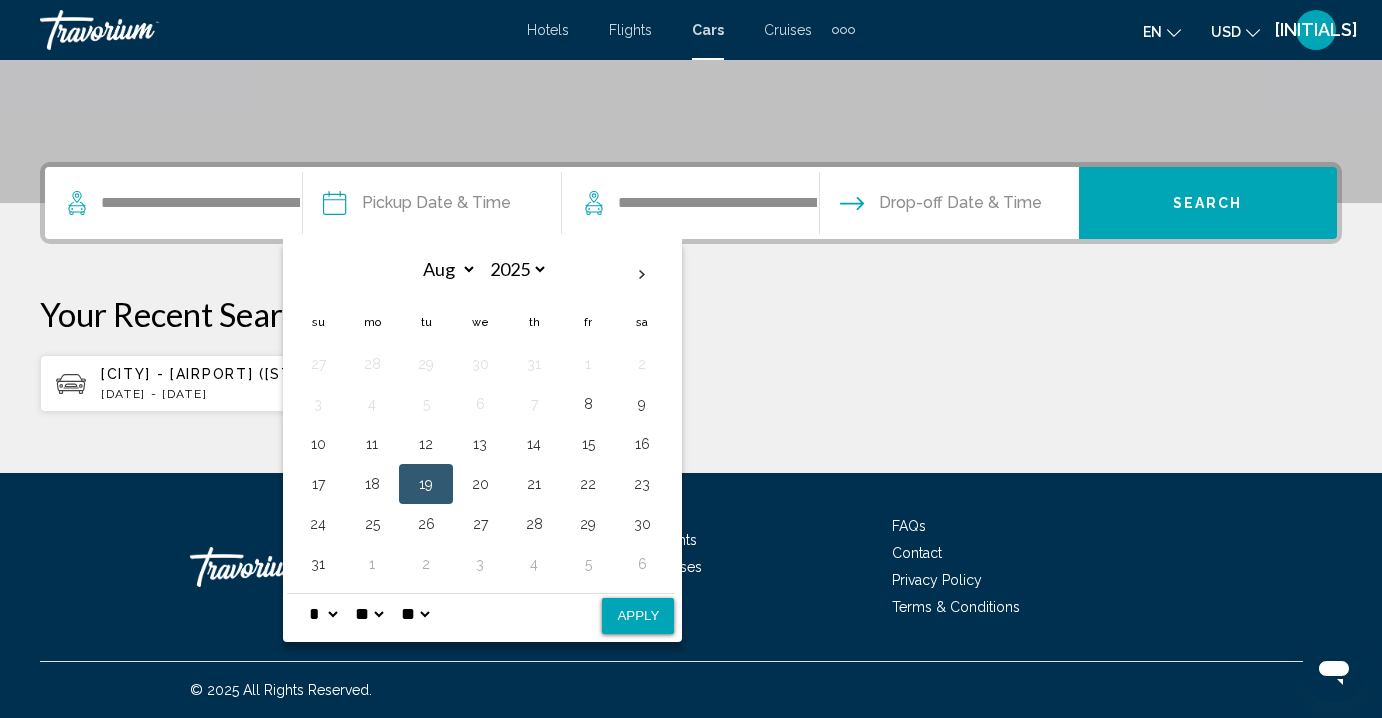 click on "Apply" at bounding box center [638, 616] 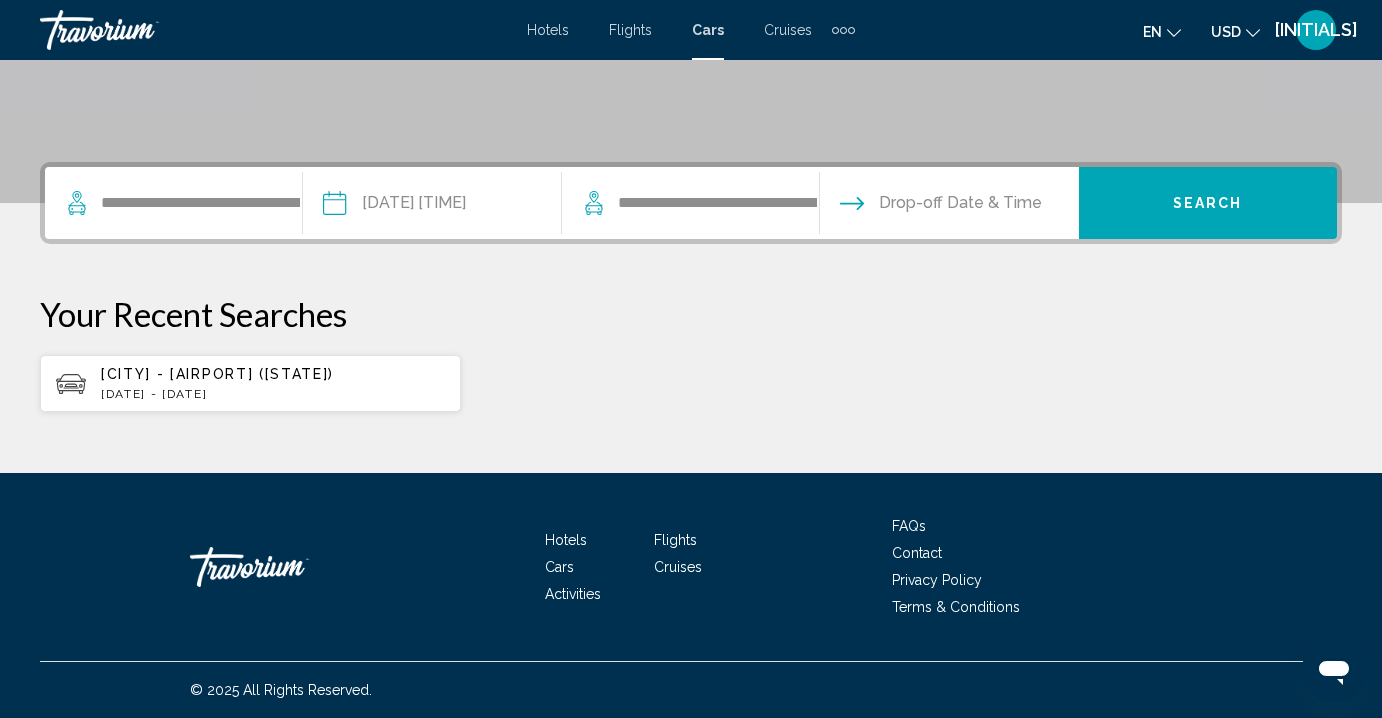click at bounding box center [948, 206] 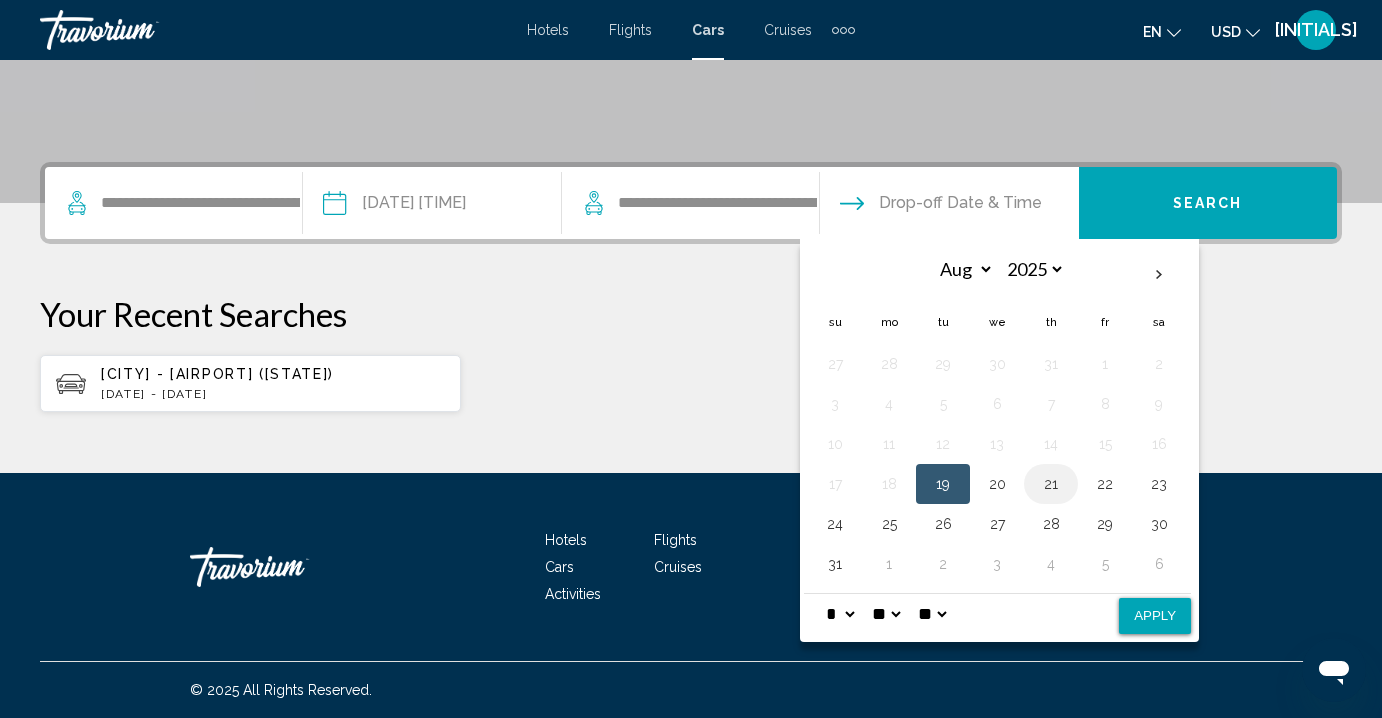 click on "21" at bounding box center [1051, 484] 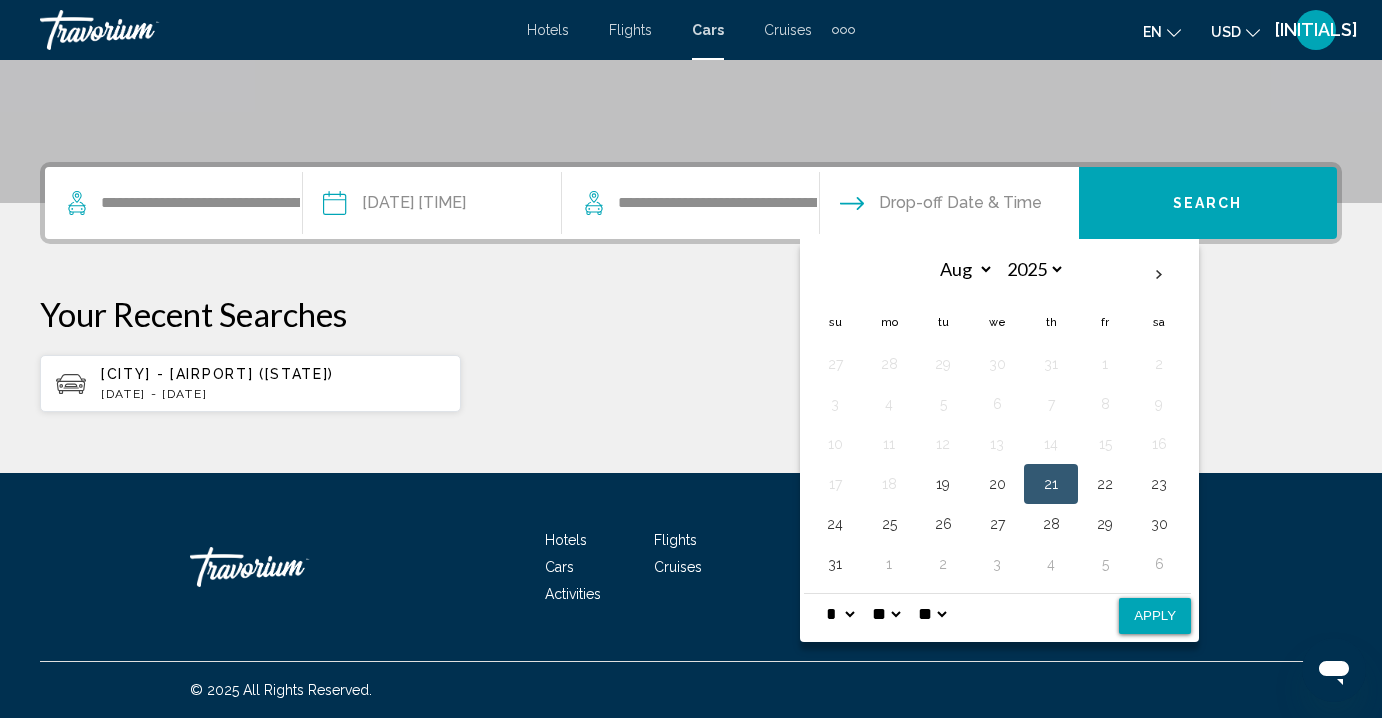 click on "Apply" at bounding box center (1155, 616) 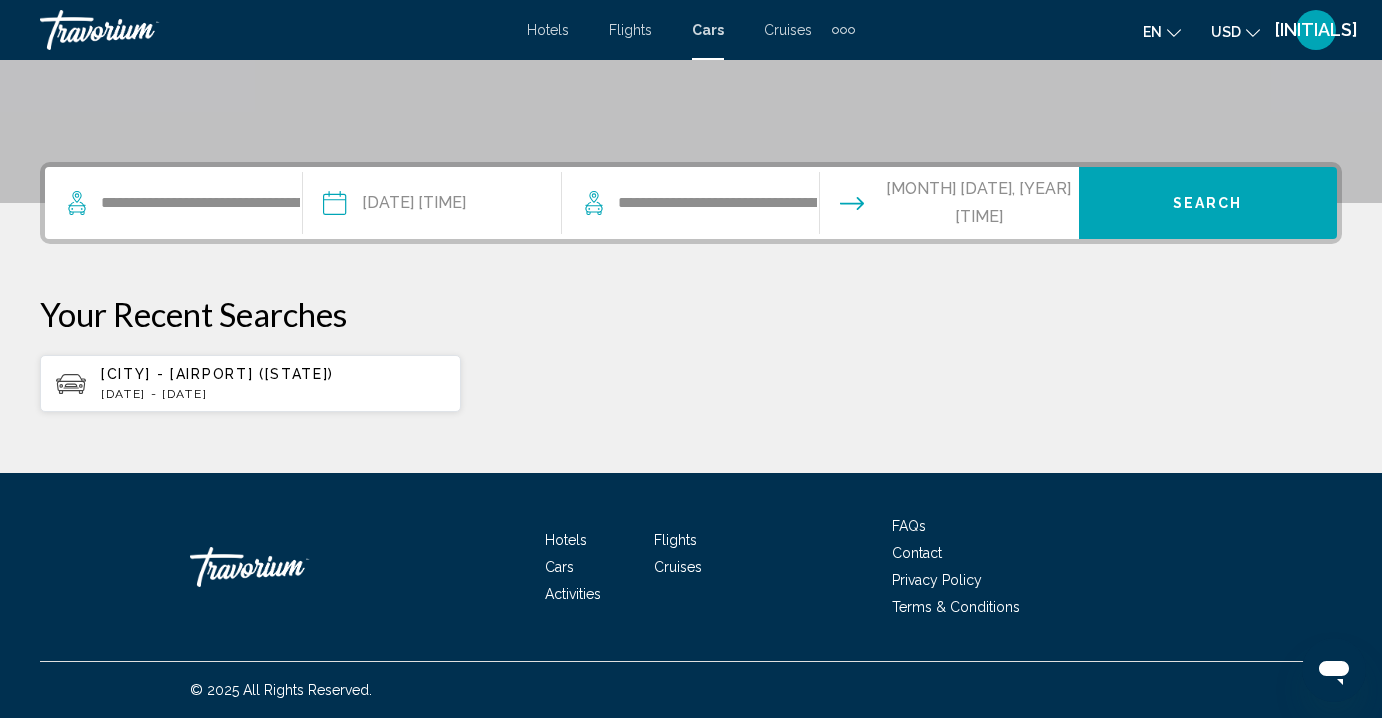 click on "Search" at bounding box center (1208, 204) 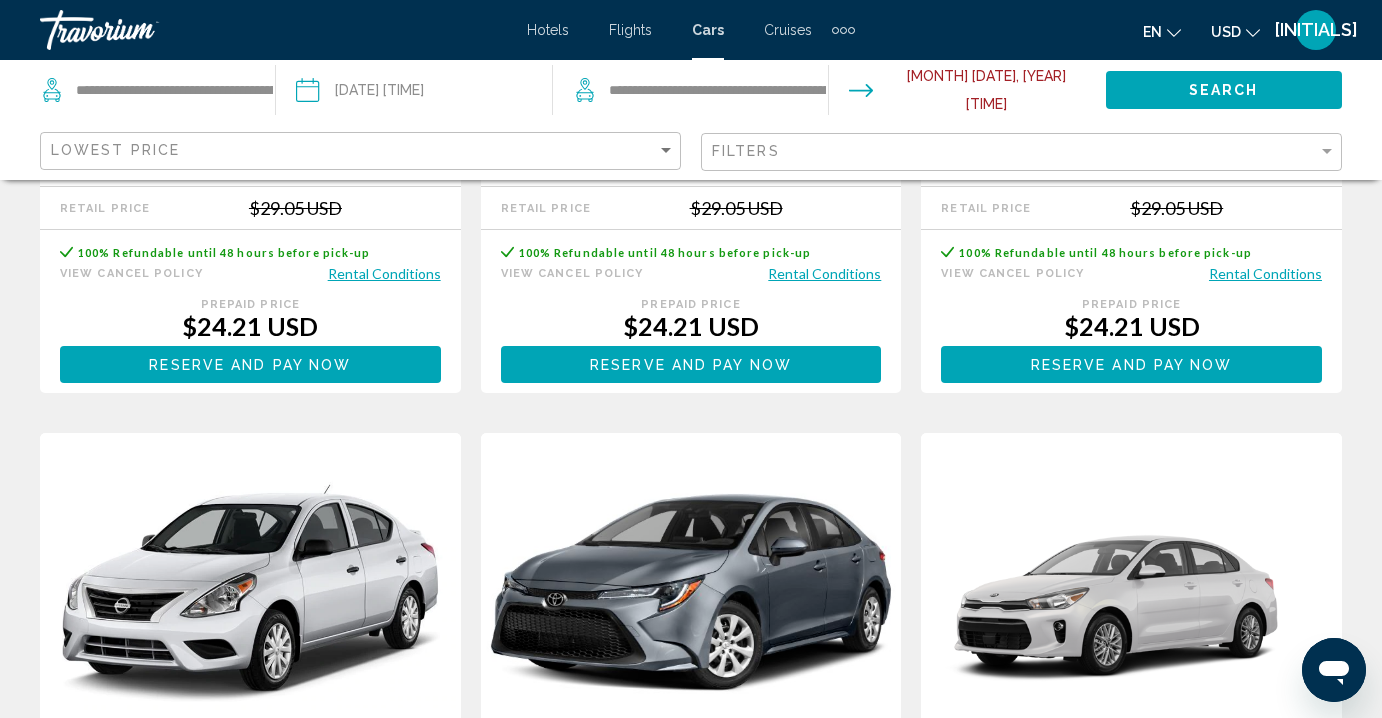 scroll, scrollTop: 684, scrollLeft: 0, axis: vertical 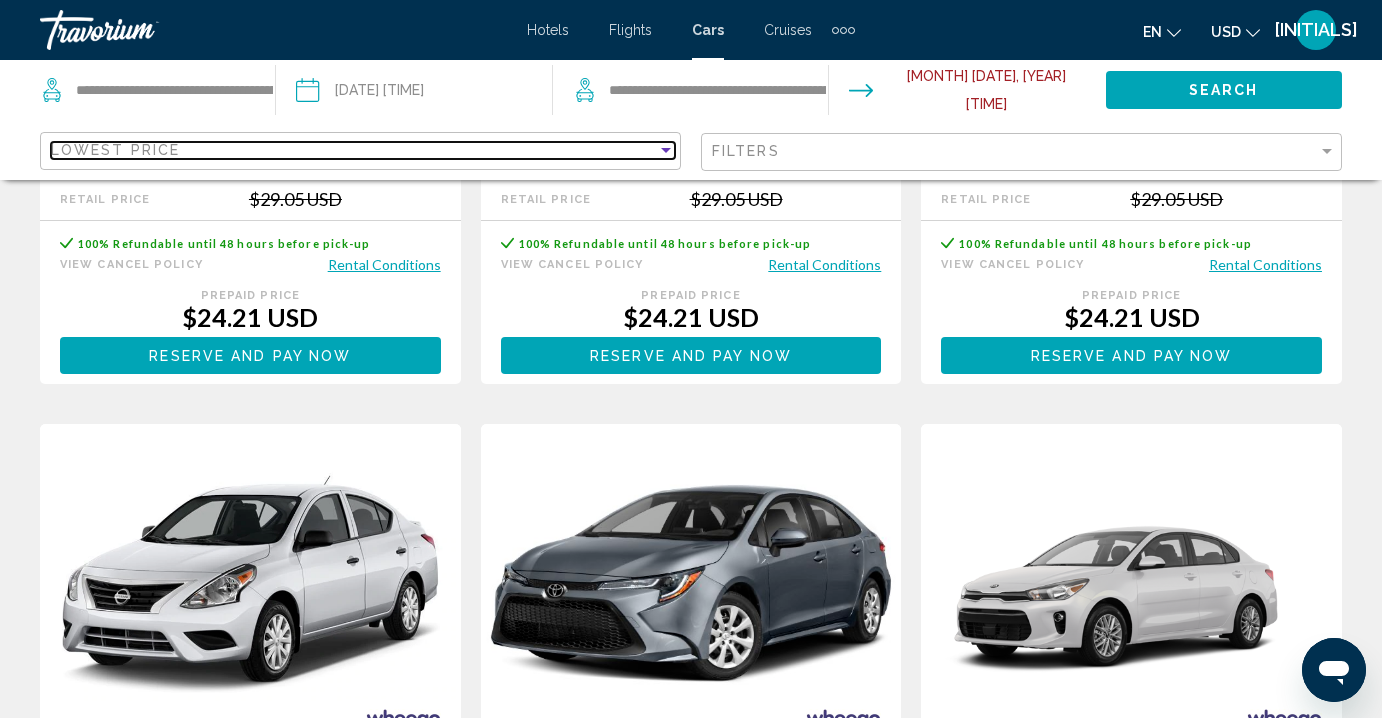 click at bounding box center (666, 150) 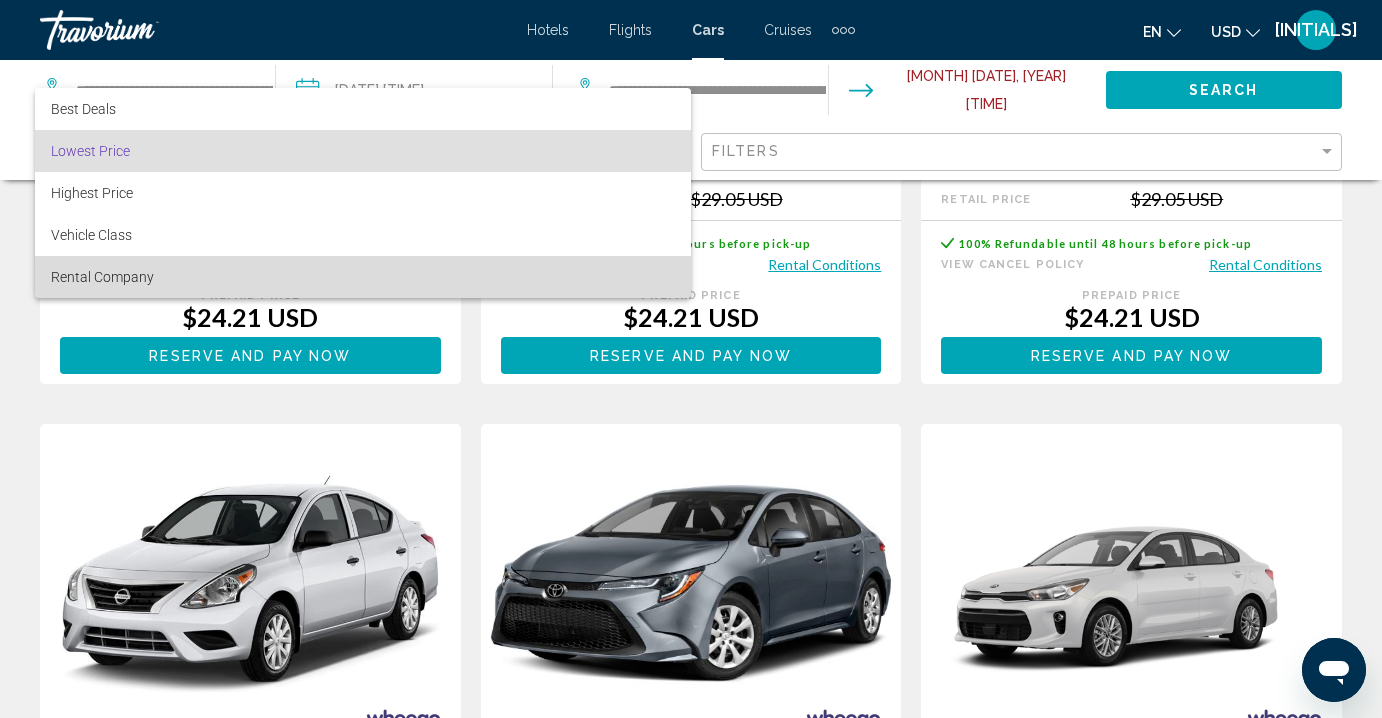 click on "Rental Company" at bounding box center (363, 277) 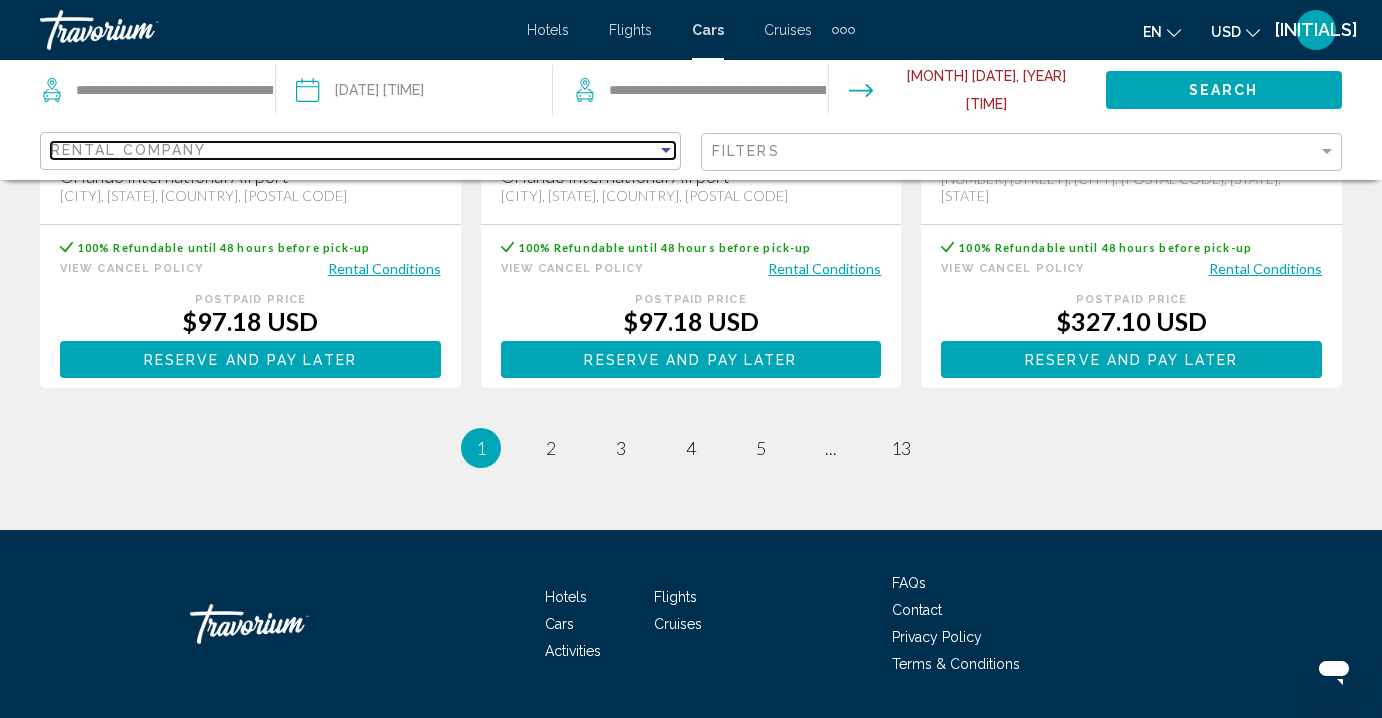 scroll, scrollTop: 3087, scrollLeft: 0, axis: vertical 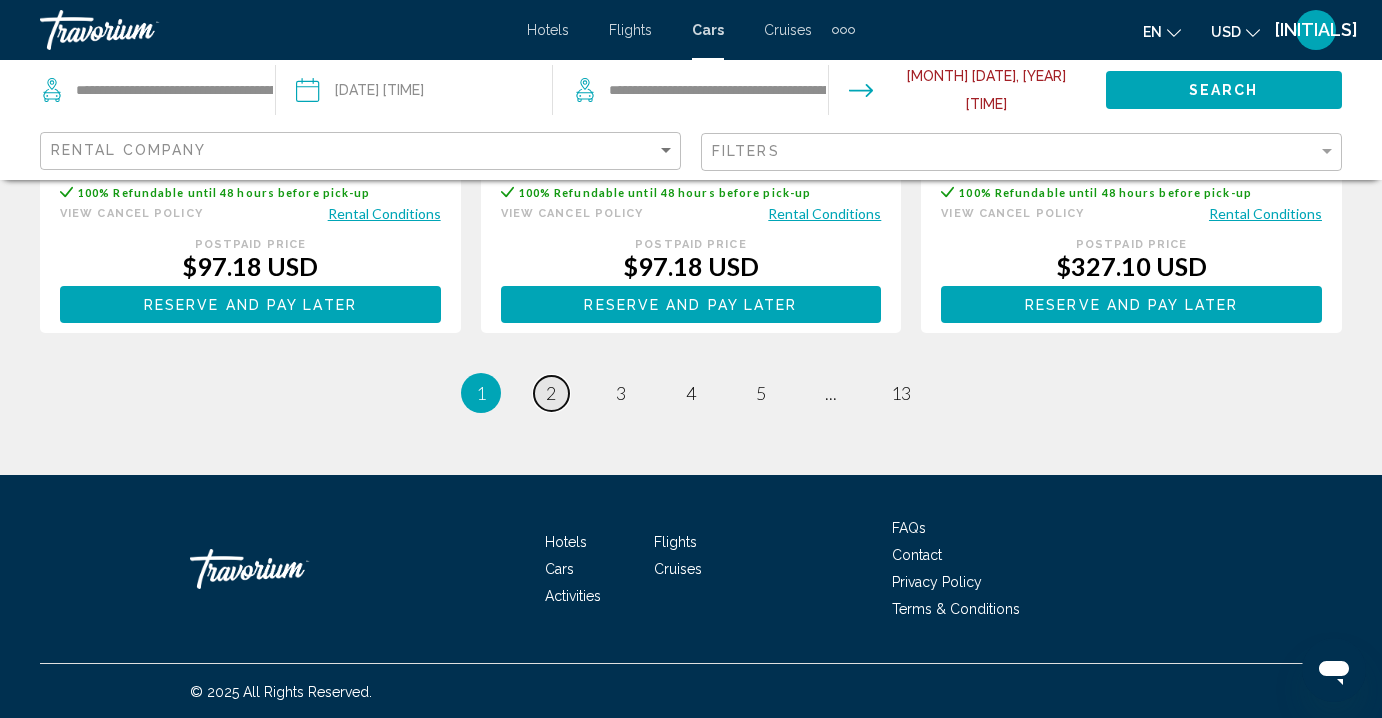 click on "2" at bounding box center [551, 393] 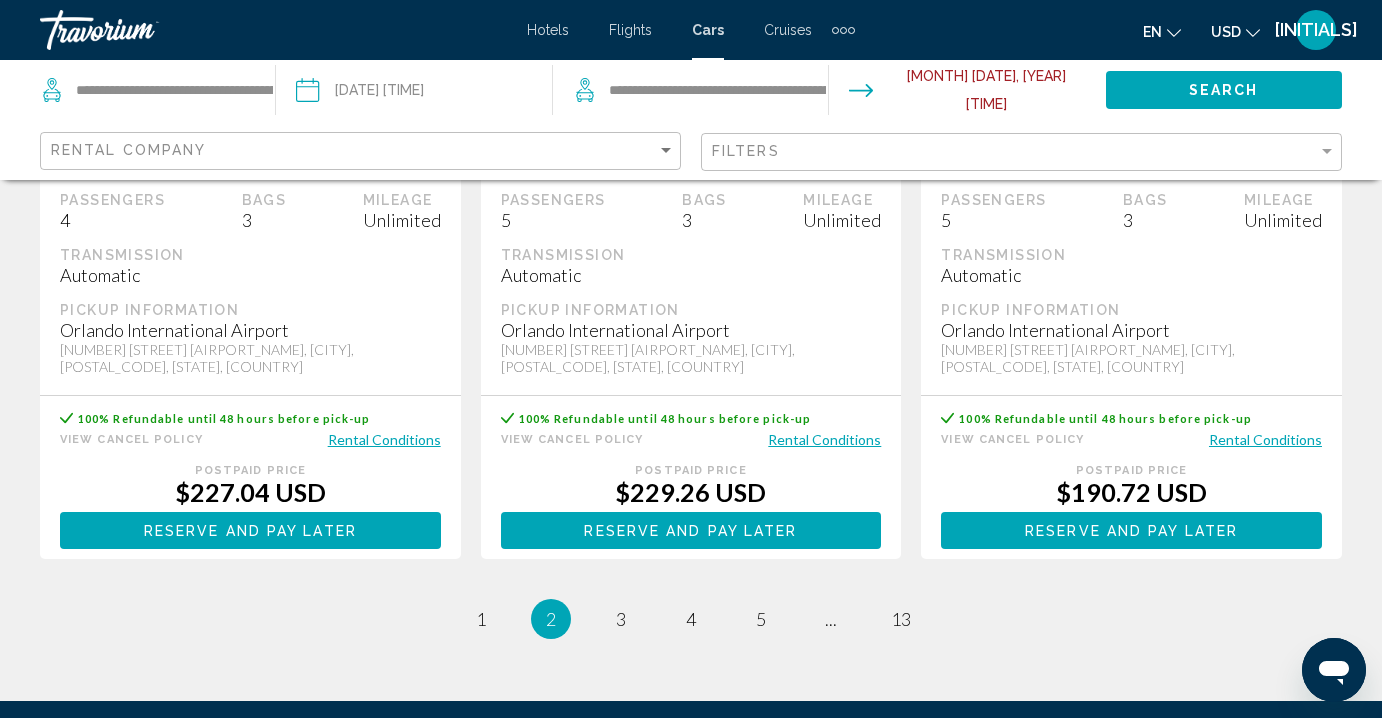 scroll, scrollTop: 2914, scrollLeft: 0, axis: vertical 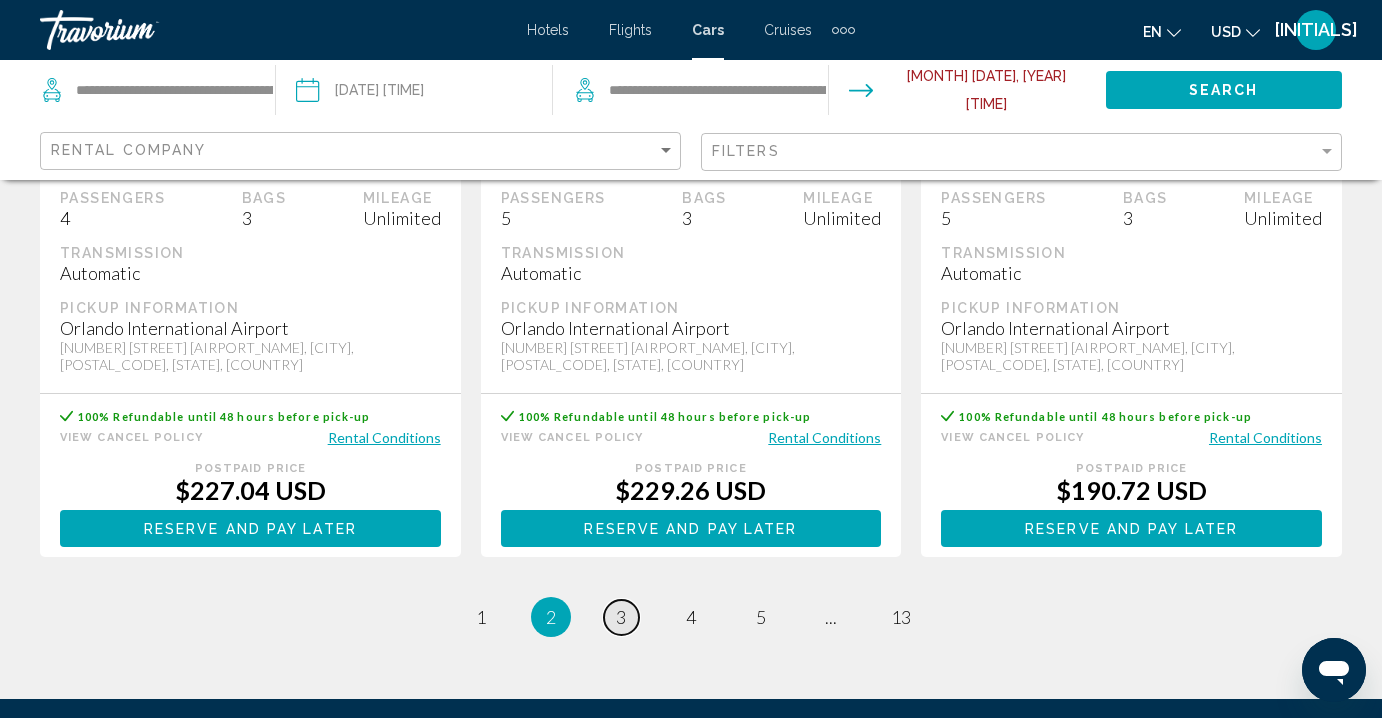 click on "3" at bounding box center (621, 617) 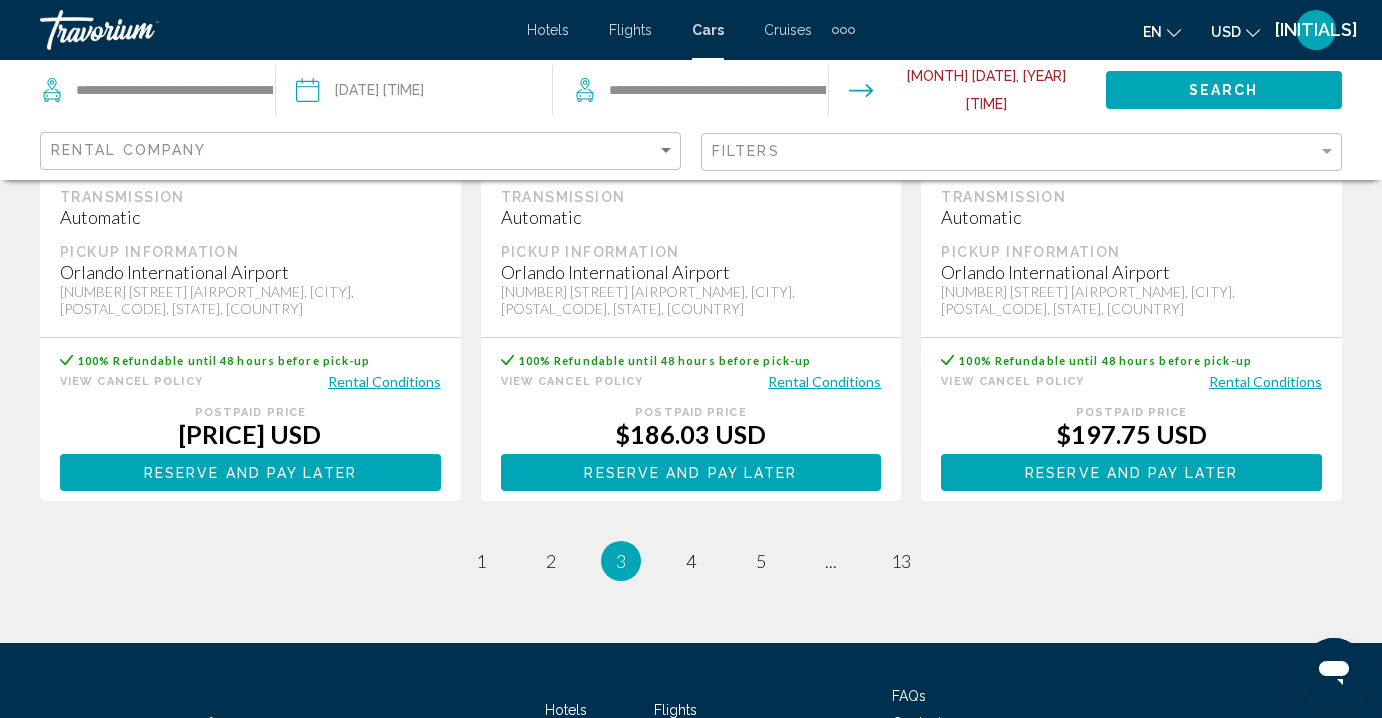 scroll, scrollTop: 2969, scrollLeft: 0, axis: vertical 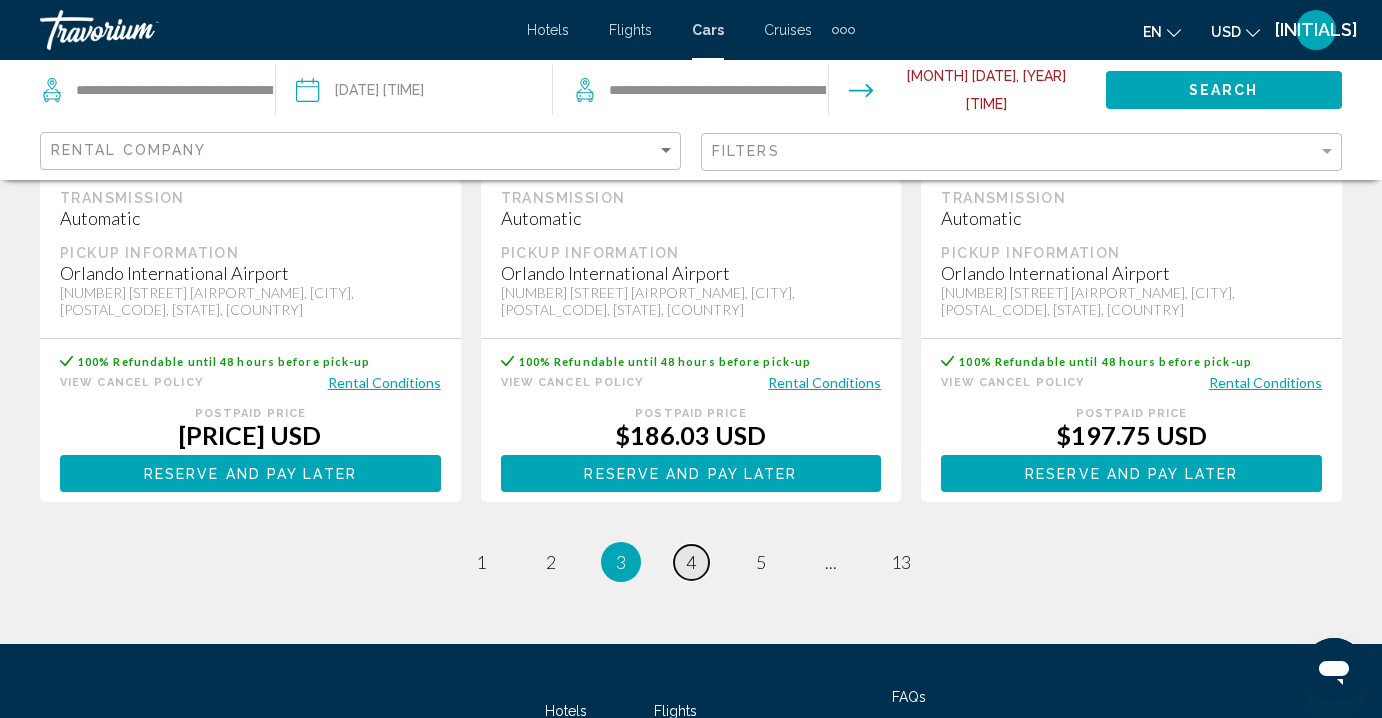 click on "4" at bounding box center (691, 562) 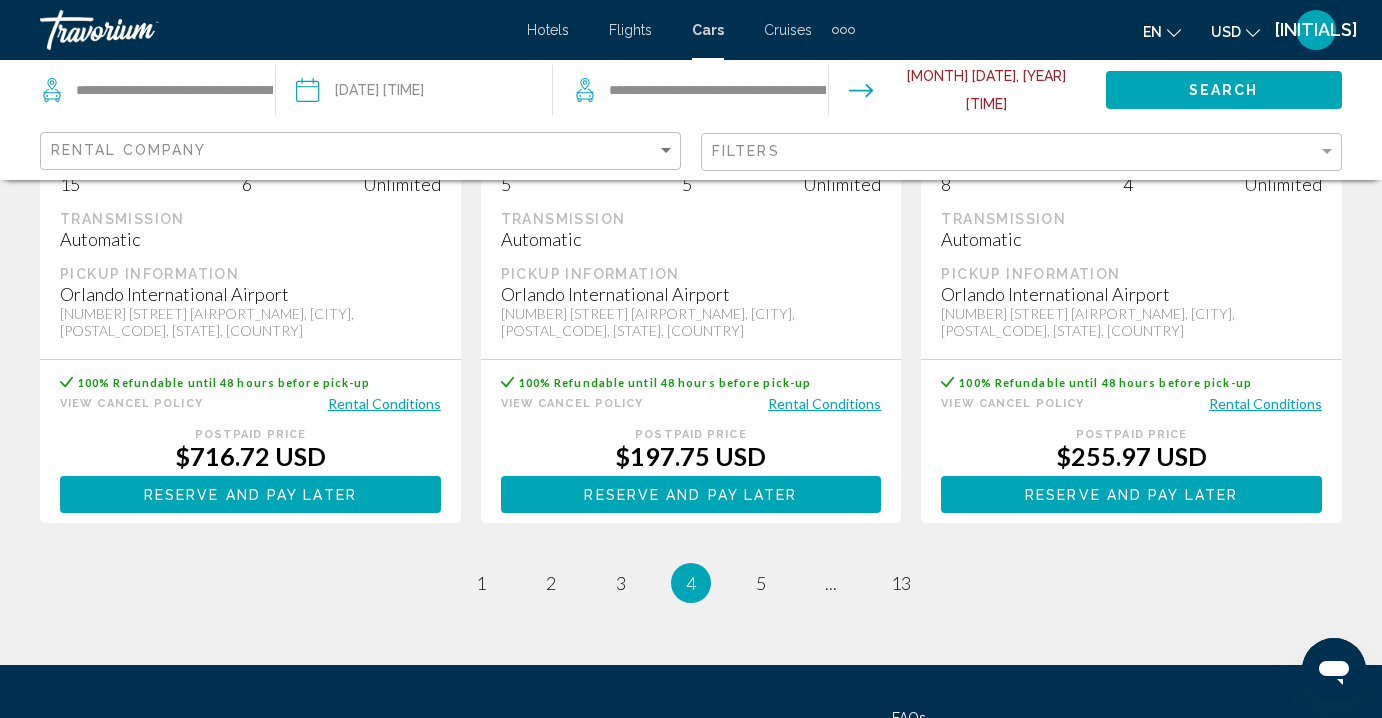 scroll, scrollTop: 3155, scrollLeft: 0, axis: vertical 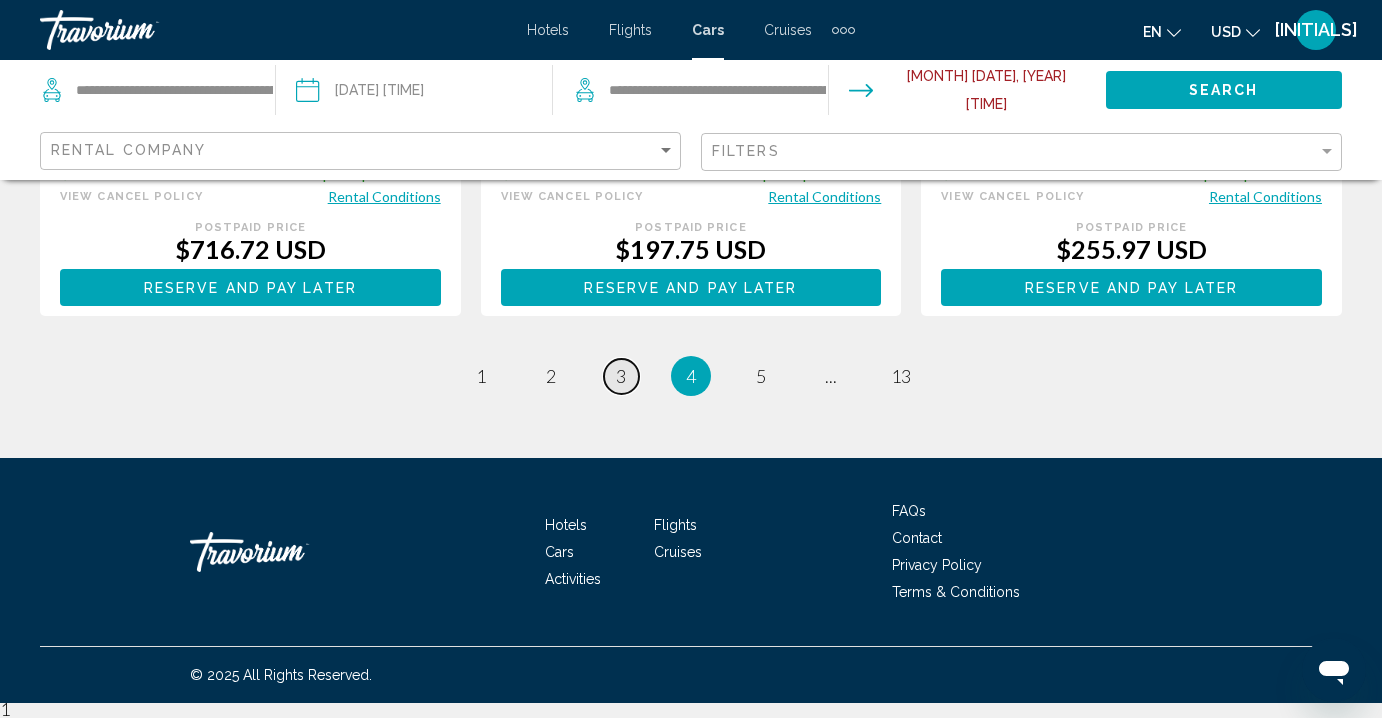 click on "3" at bounding box center (621, 376) 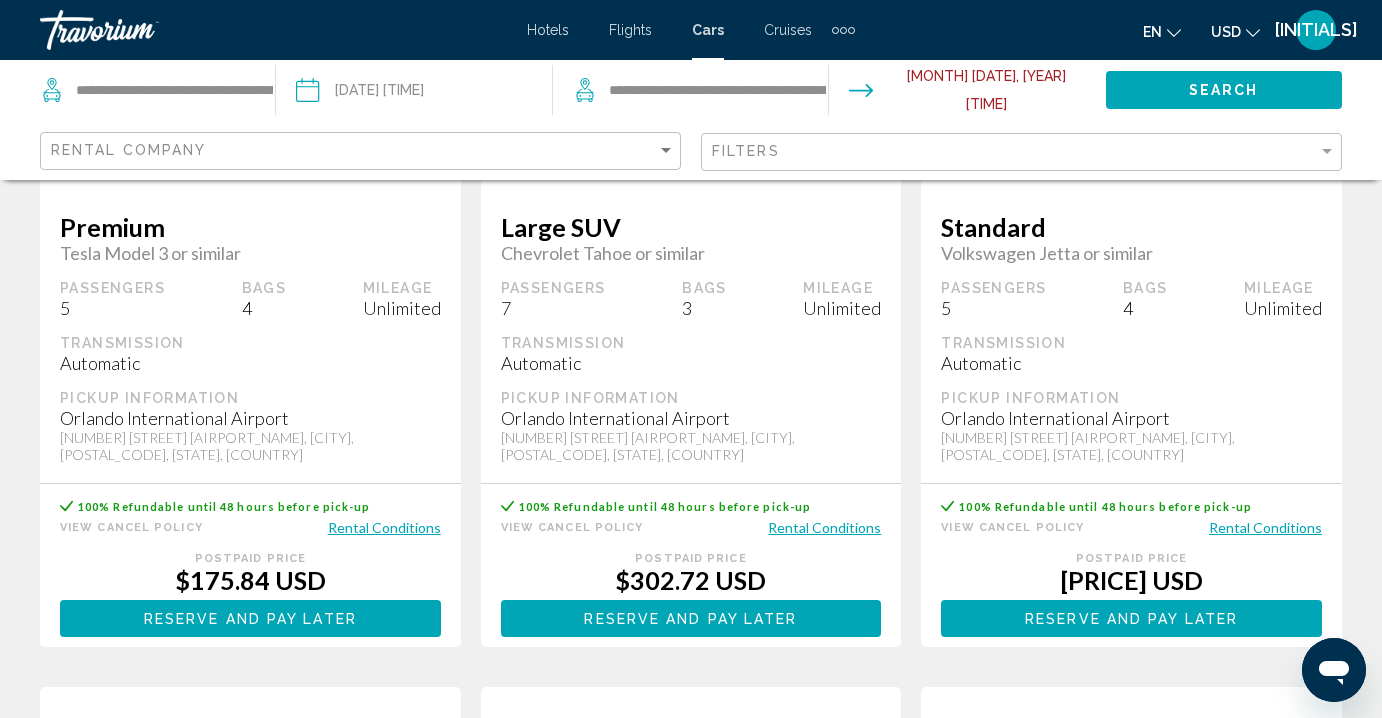 scroll, scrollTop: 380, scrollLeft: 0, axis: vertical 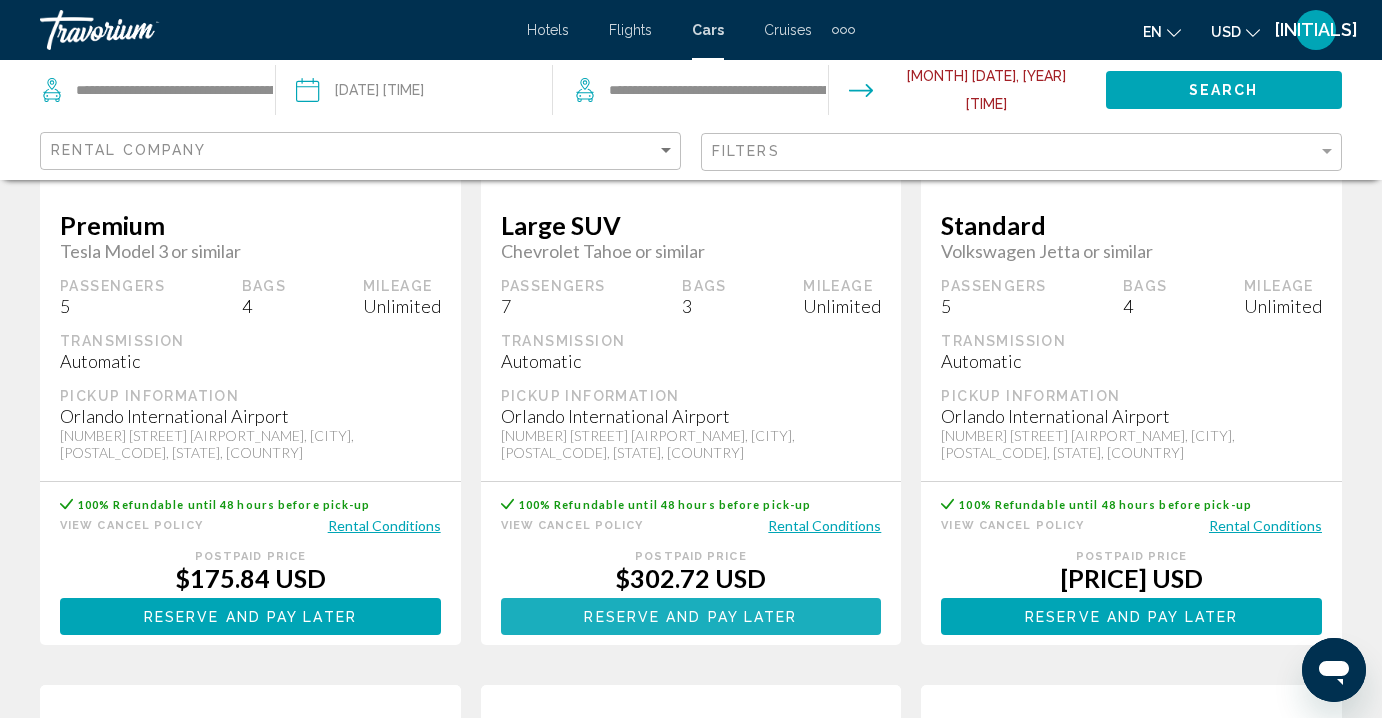 click on "Reserve and pay later" at bounding box center [690, 617] 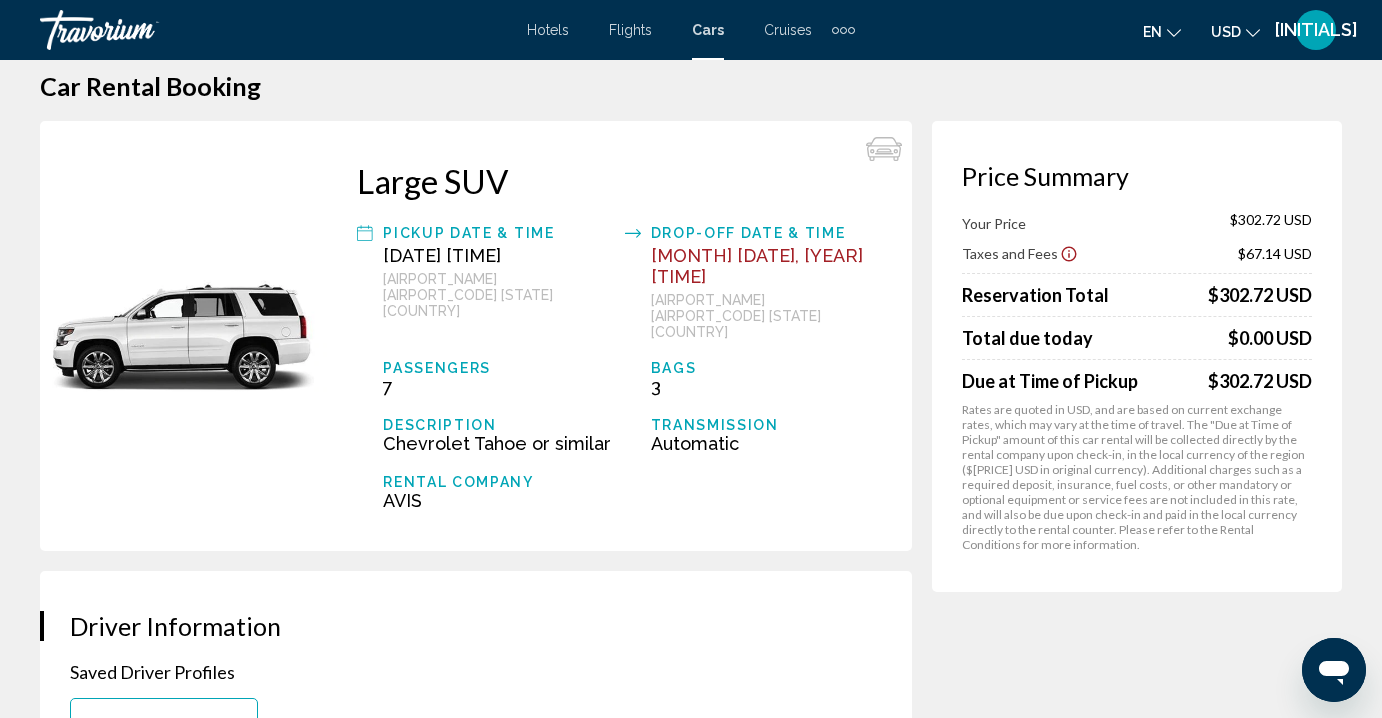 scroll, scrollTop: 0, scrollLeft: 0, axis: both 